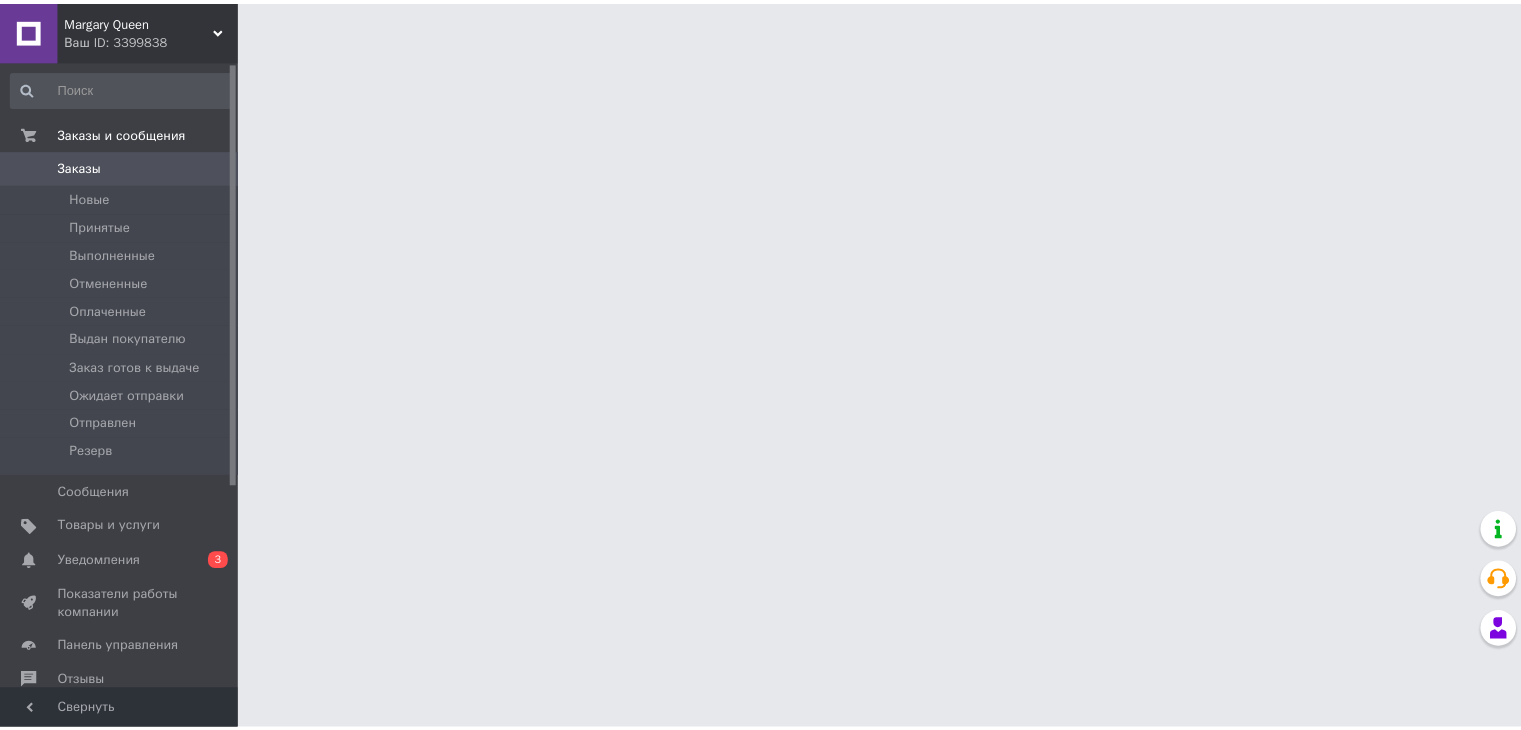scroll, scrollTop: 0, scrollLeft: 0, axis: both 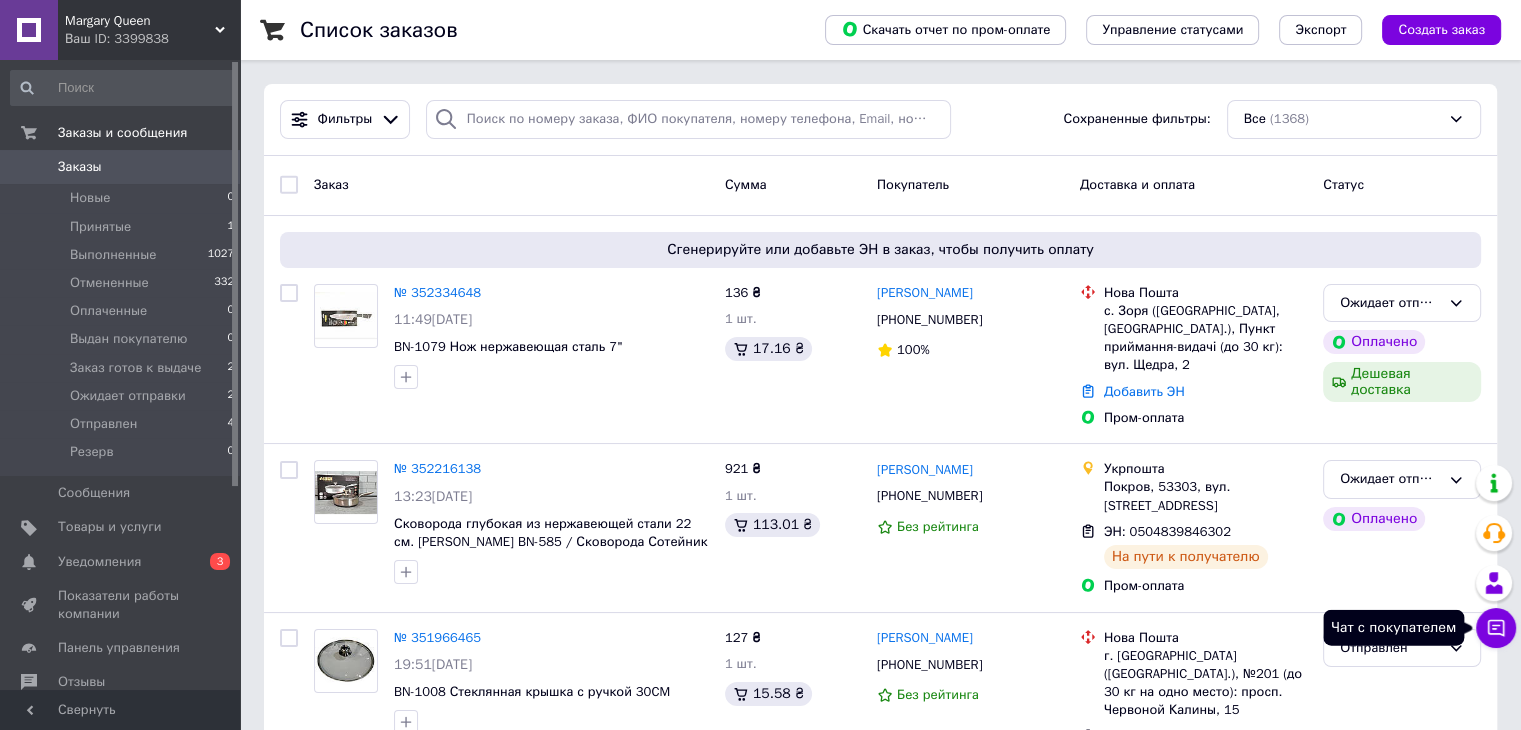 click 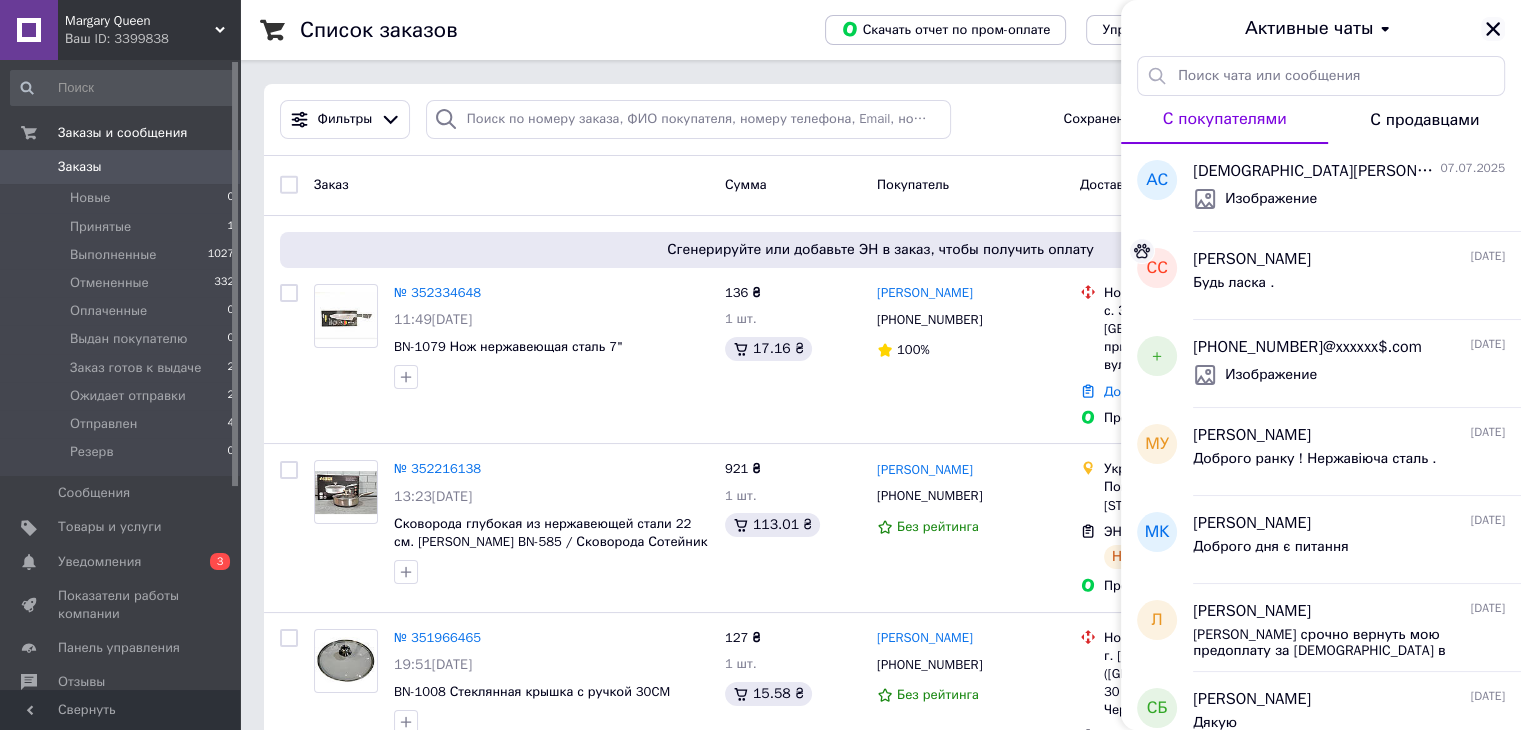 click 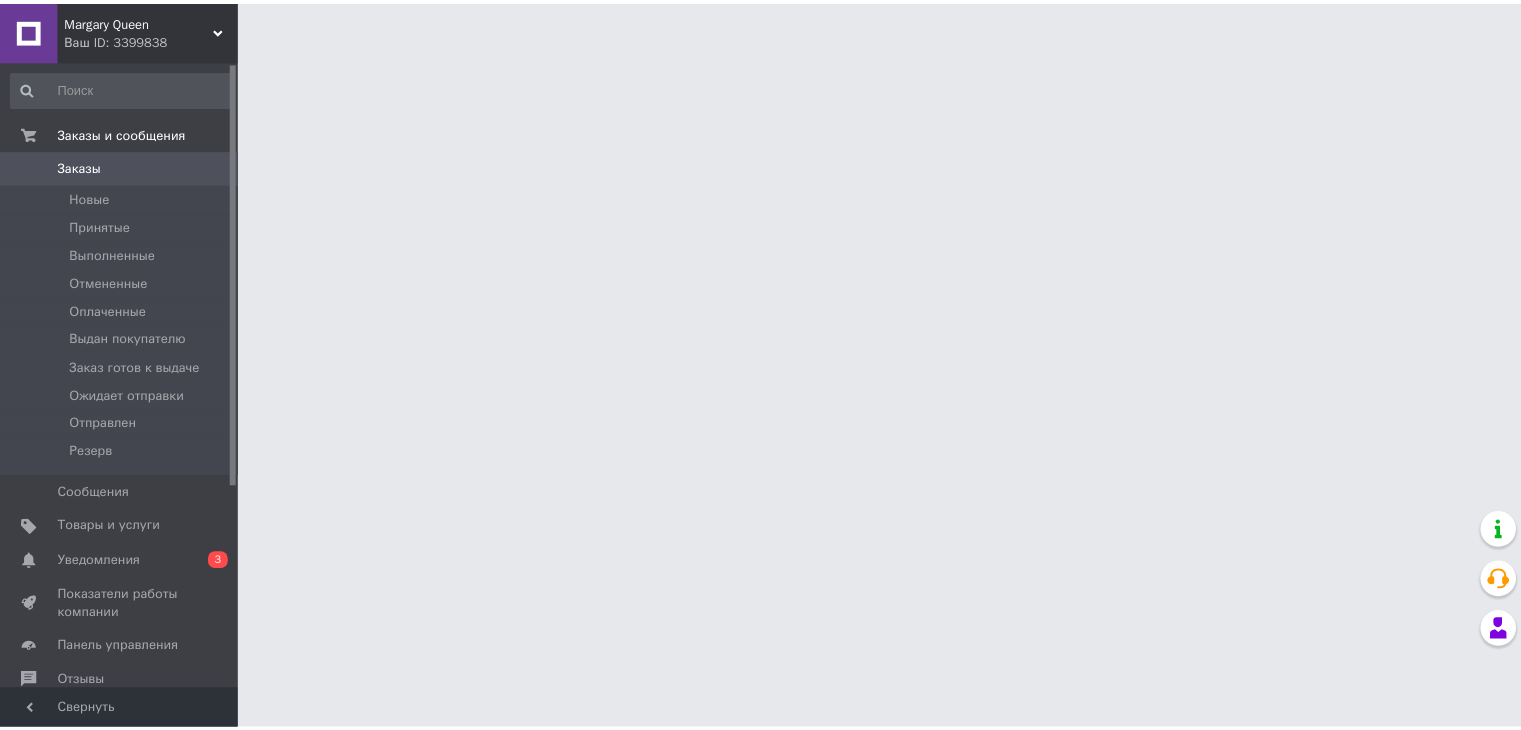 scroll, scrollTop: 0, scrollLeft: 0, axis: both 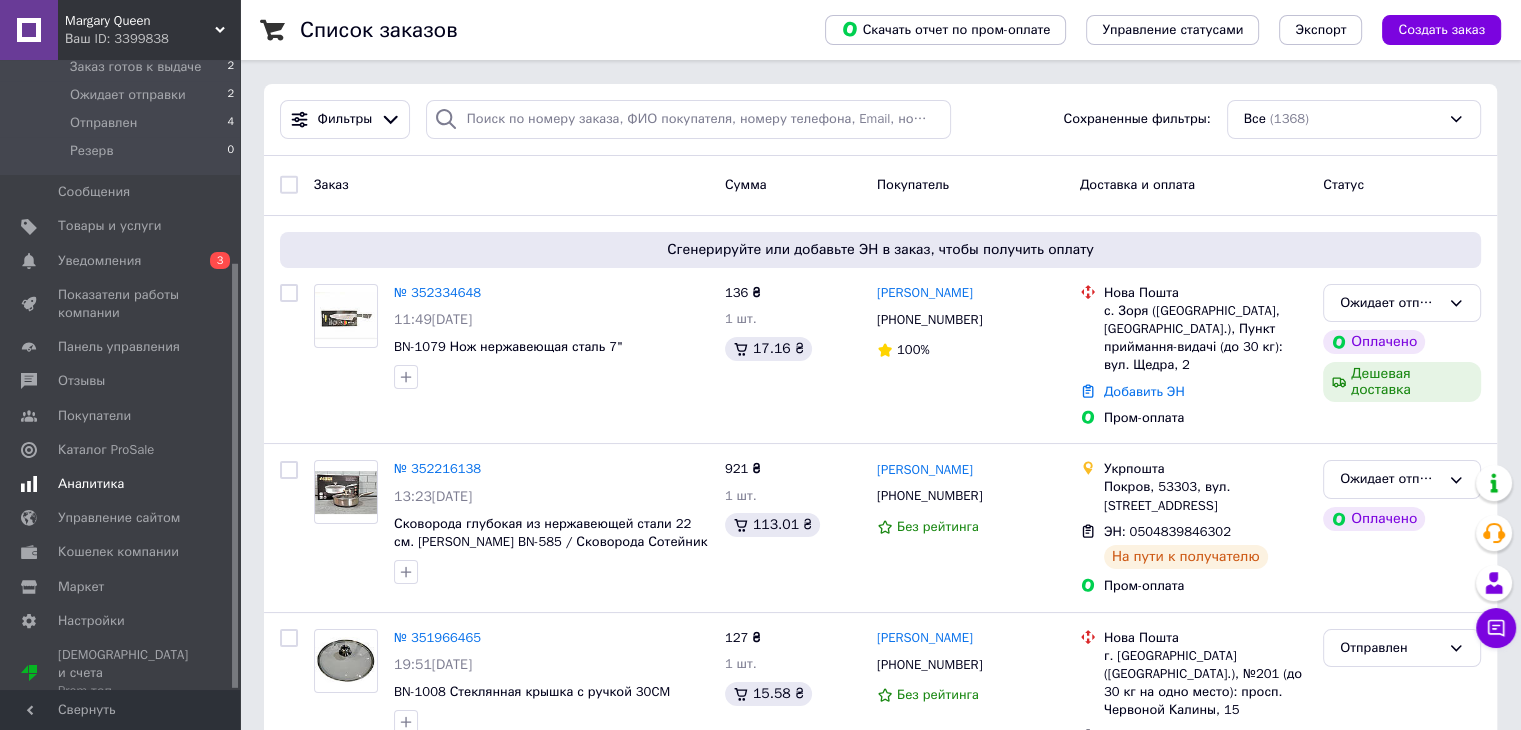 click on "Аналитика" at bounding box center [91, 484] 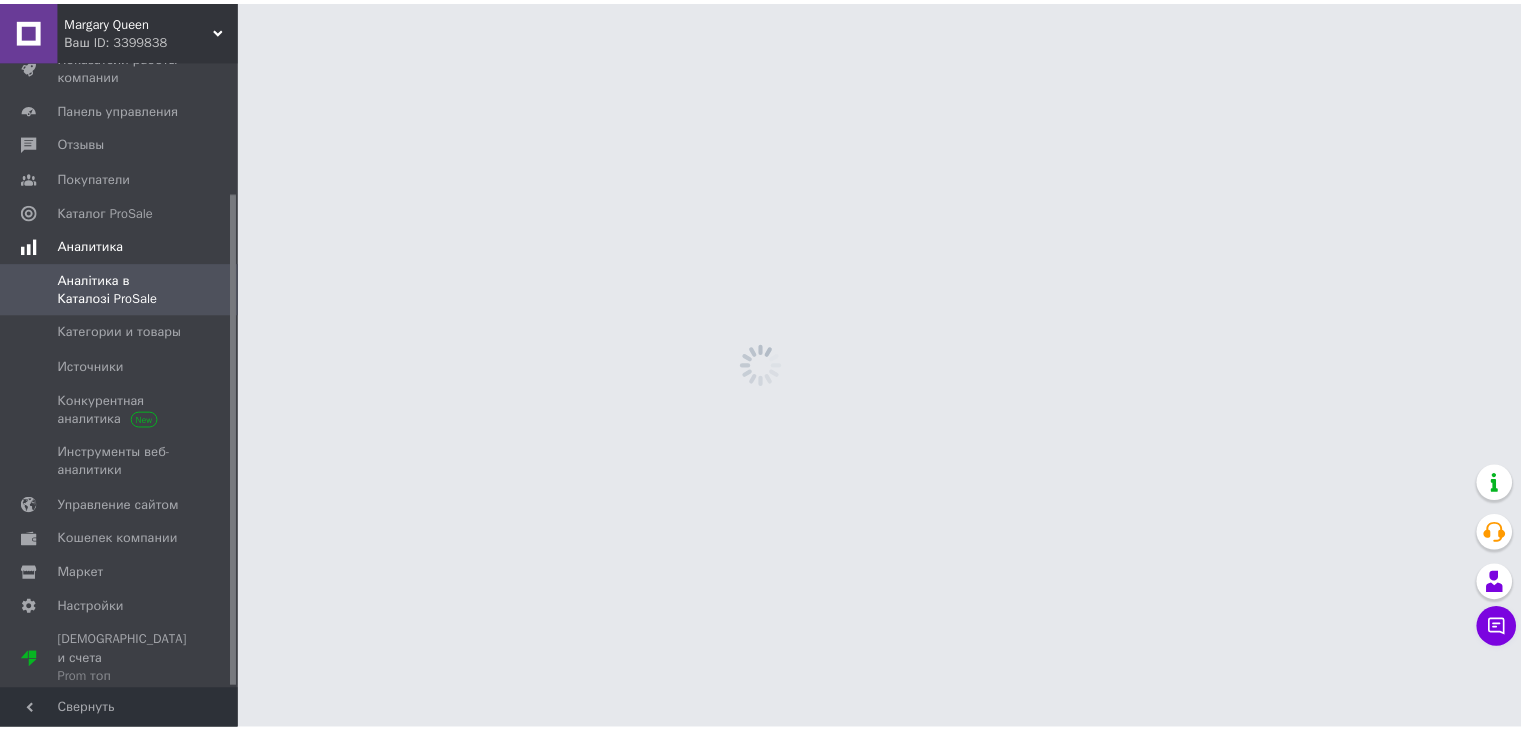 scroll, scrollTop: 166, scrollLeft: 0, axis: vertical 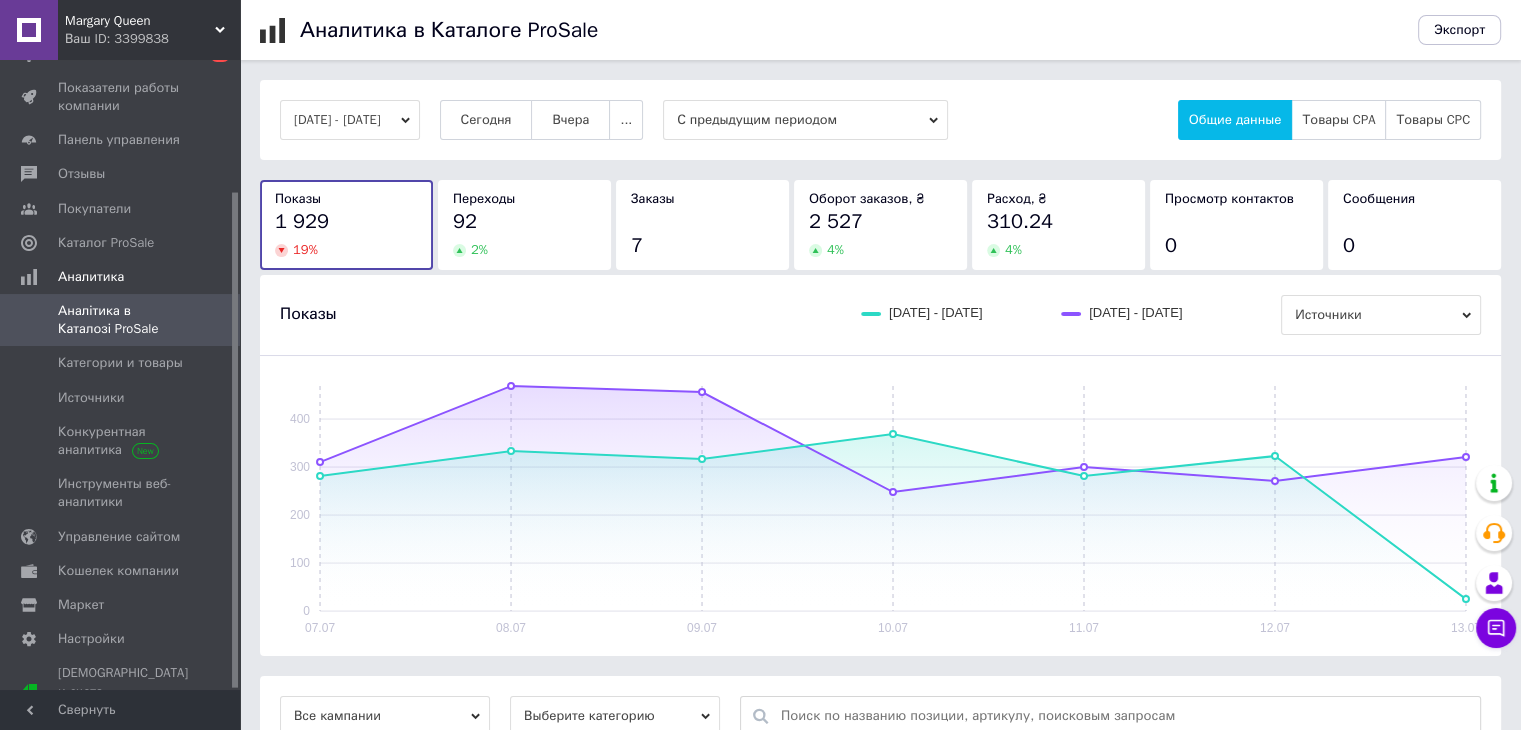 click 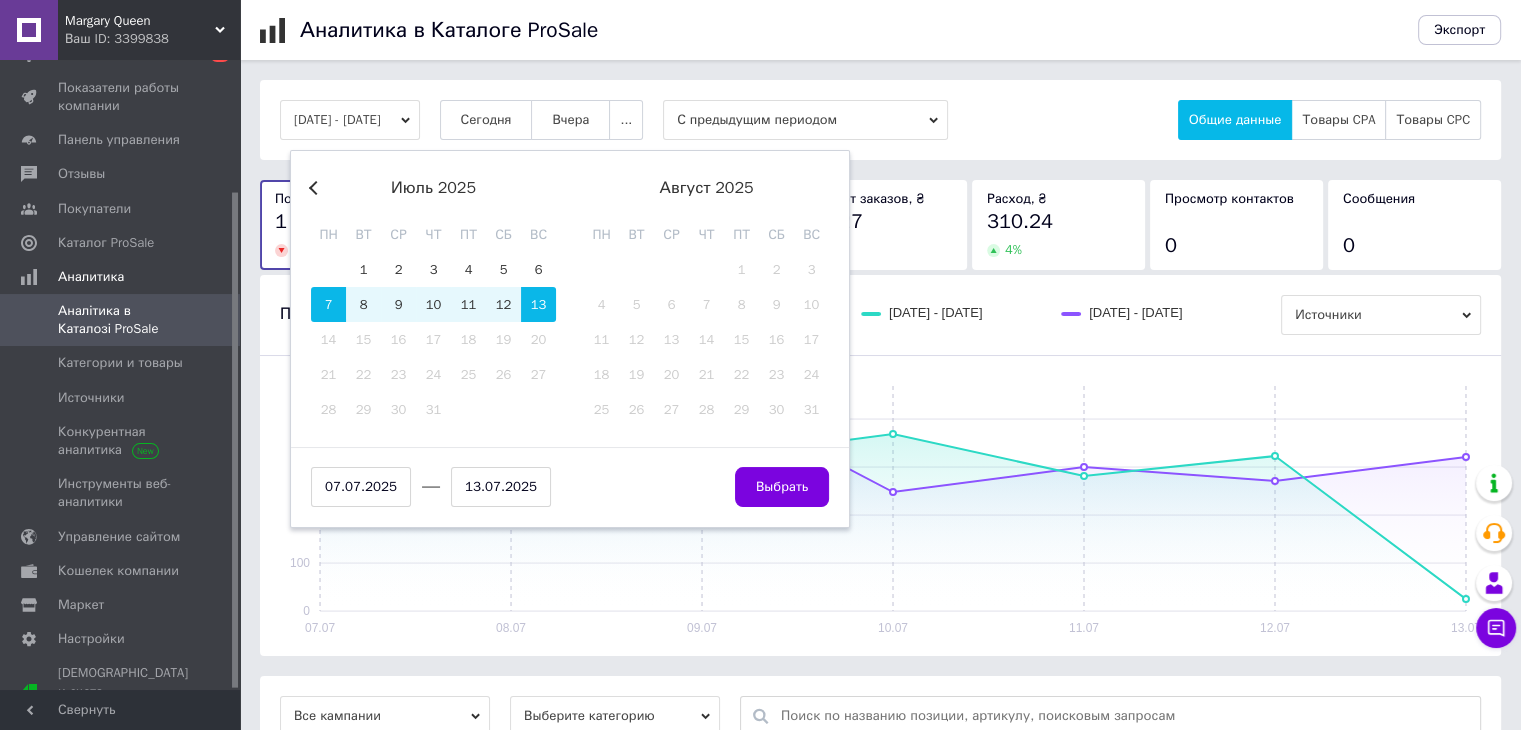 click on "Previous Month июль 2025 пн вт ср чт пт сб вс 30 1 2 3 4 5 6 7 8 9 10 11 12 13 14 15 16 17 18 19 20 21 22 23 24 25 26 27 28 29 30 31 август 2025 пн вт ср чт пт сб вс 1 2 3 4 5 6 7 8 9 10 11 12 13 14 15 16 17 18 19 20 21 22 23 24 25 26 27 28 29 30 31 [DATE] [DATE] Выбрать" at bounding box center [570, 339] 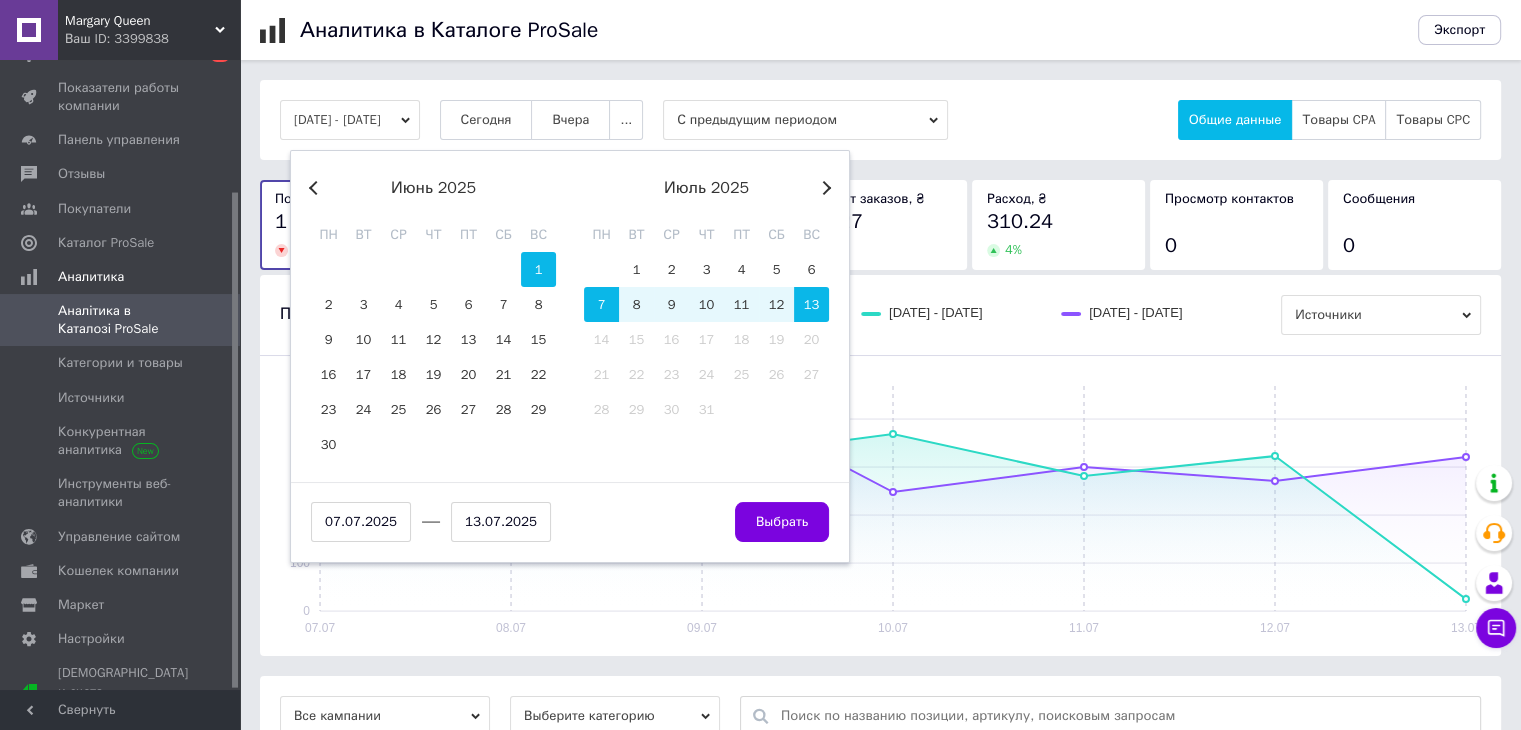click on "1" at bounding box center (538, 269) 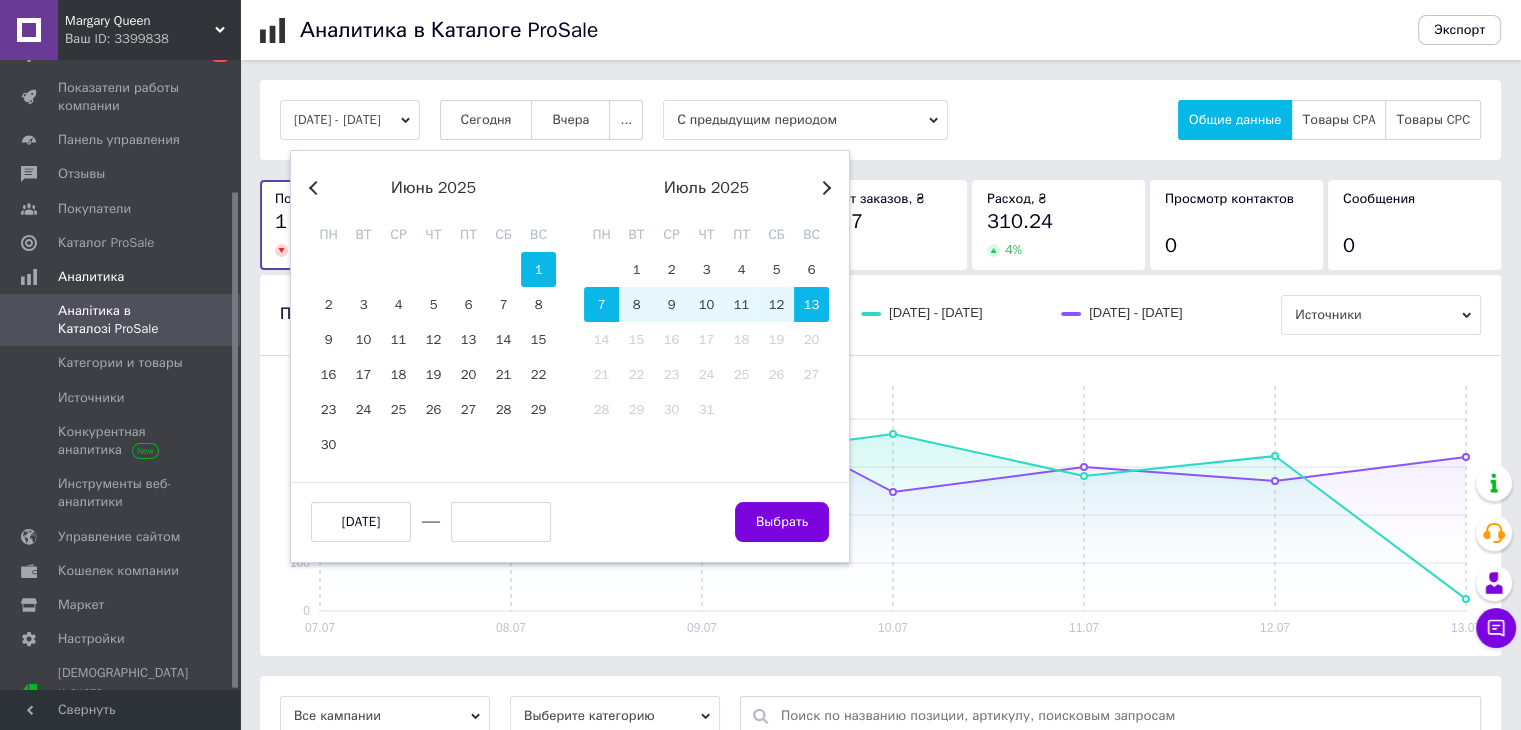 click on "1" at bounding box center (538, 269) 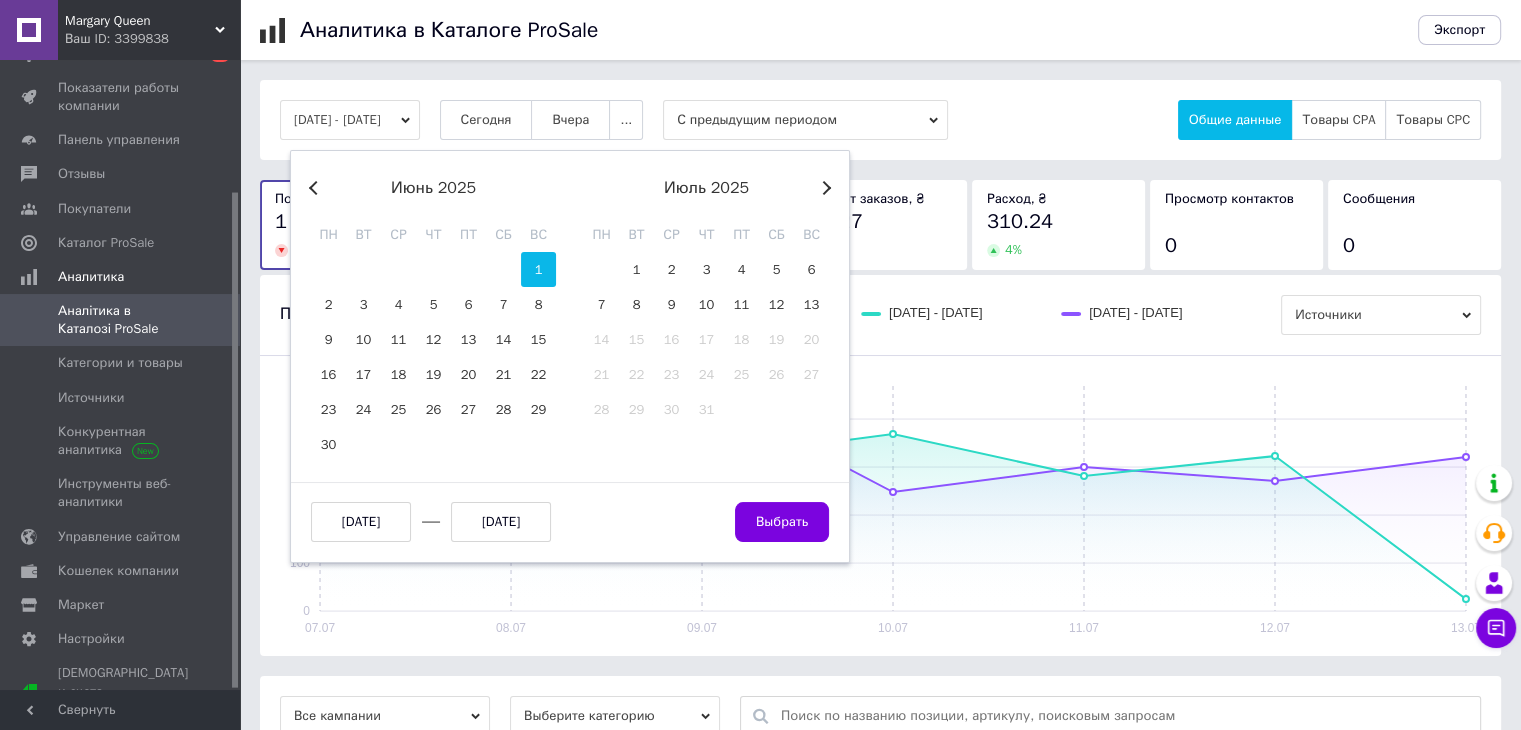 click on "30" at bounding box center (433, 444) 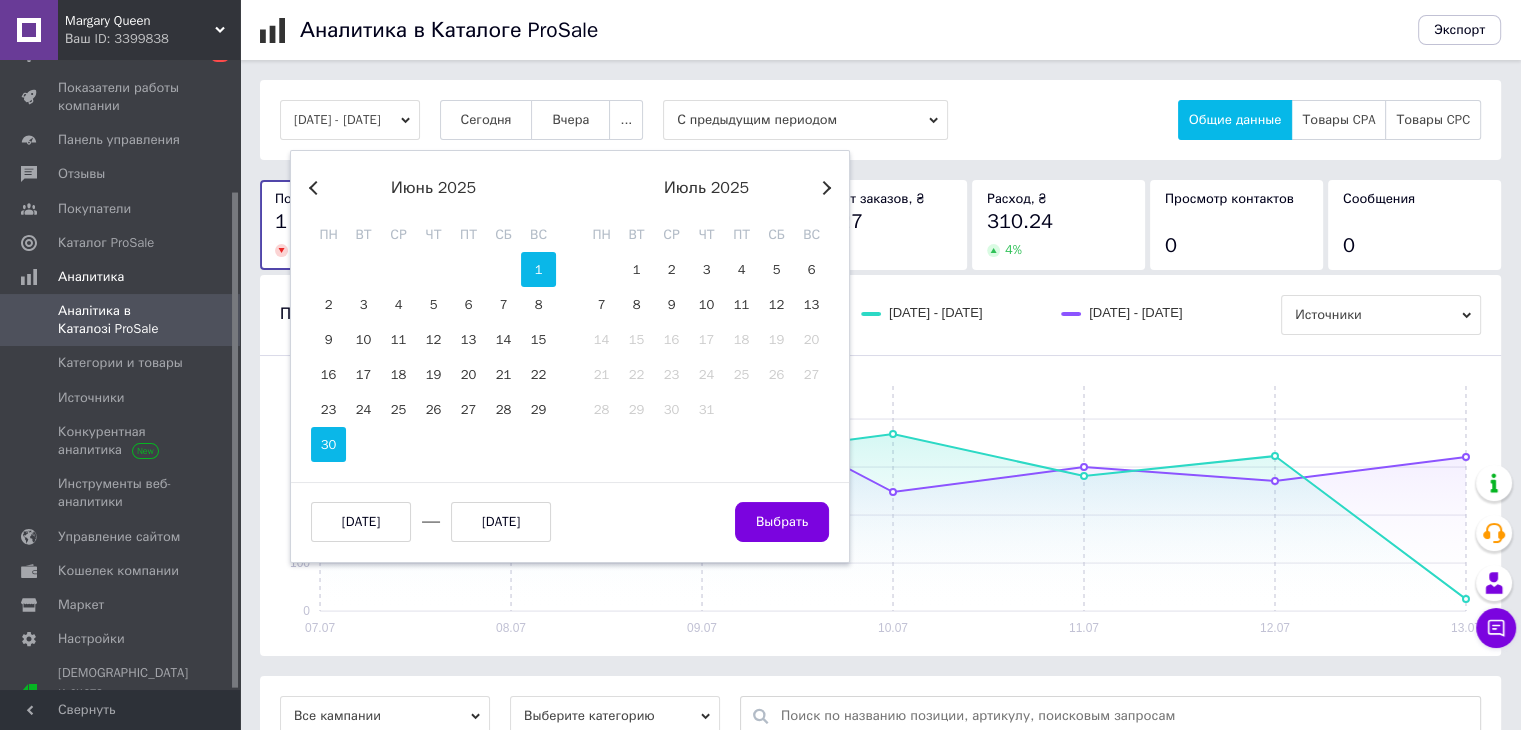 click on "30" at bounding box center [328, 444] 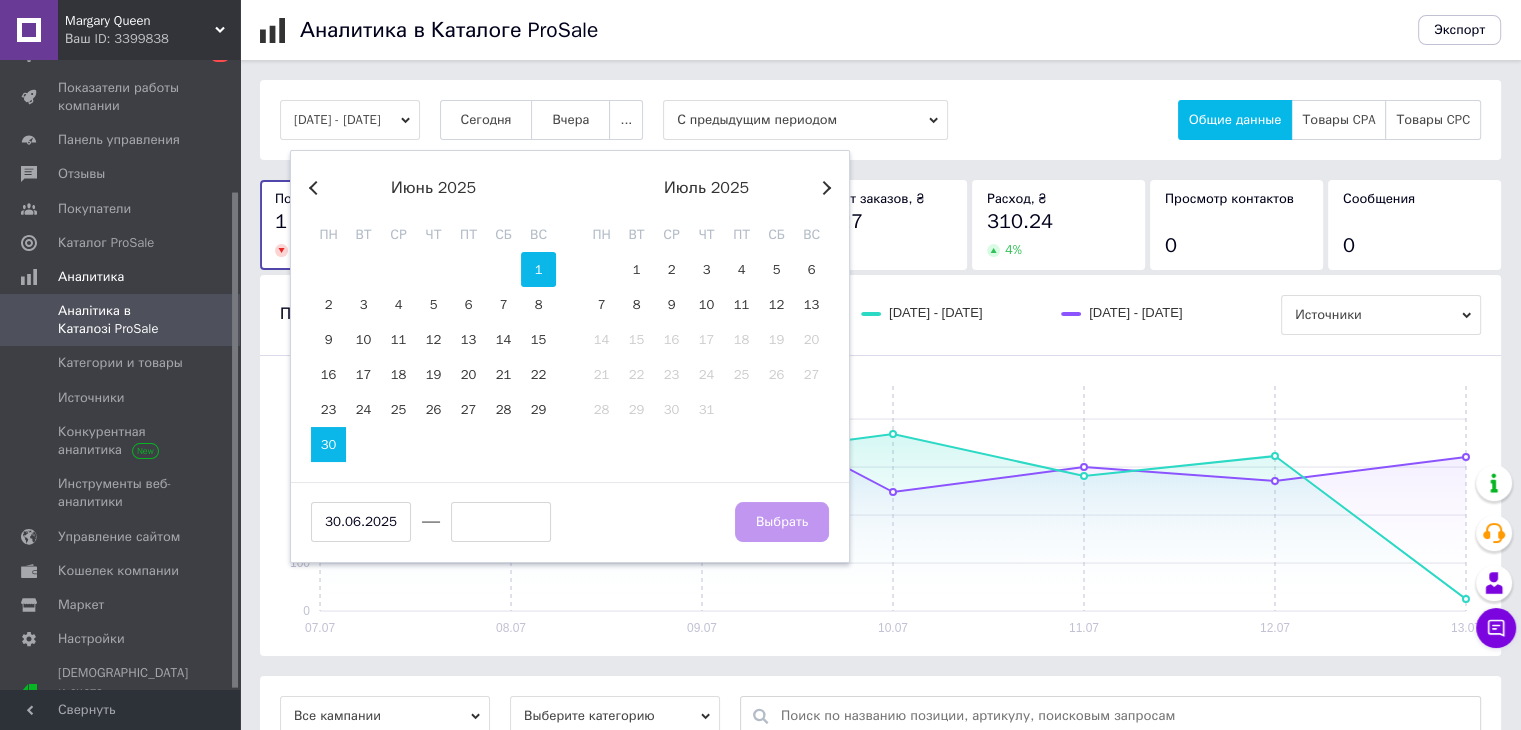 click on "1" at bounding box center [538, 269] 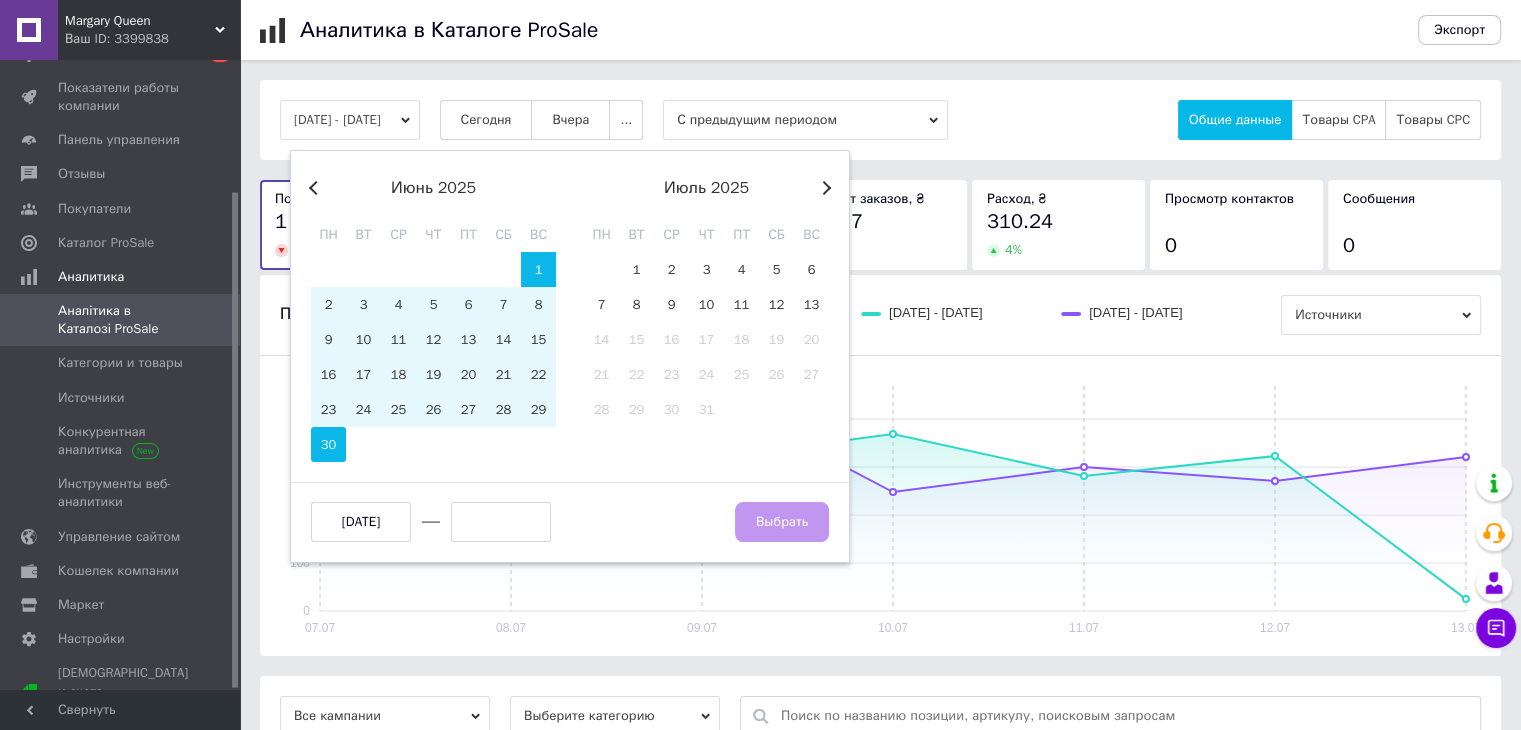click on "30" at bounding box center (328, 444) 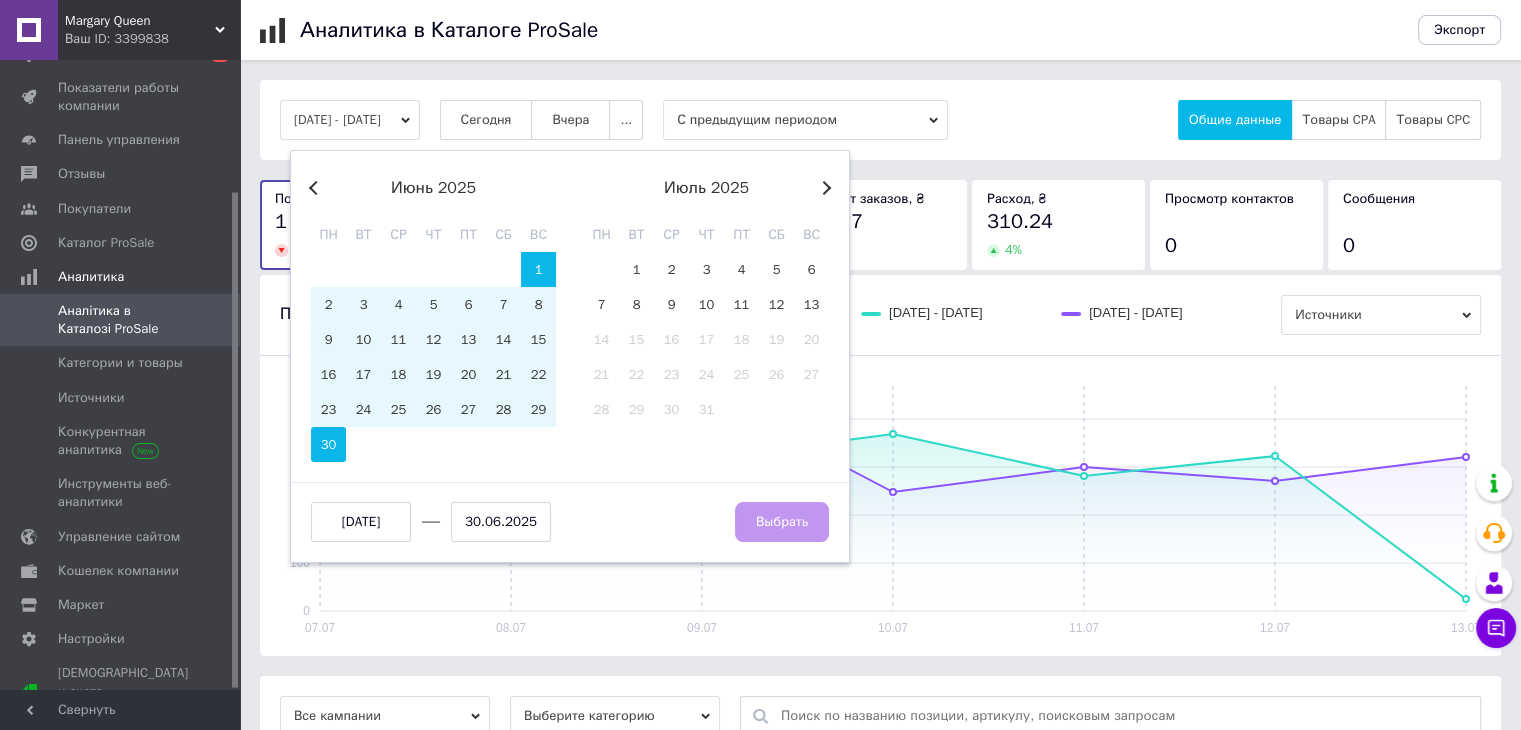 click on "30" at bounding box center (328, 444) 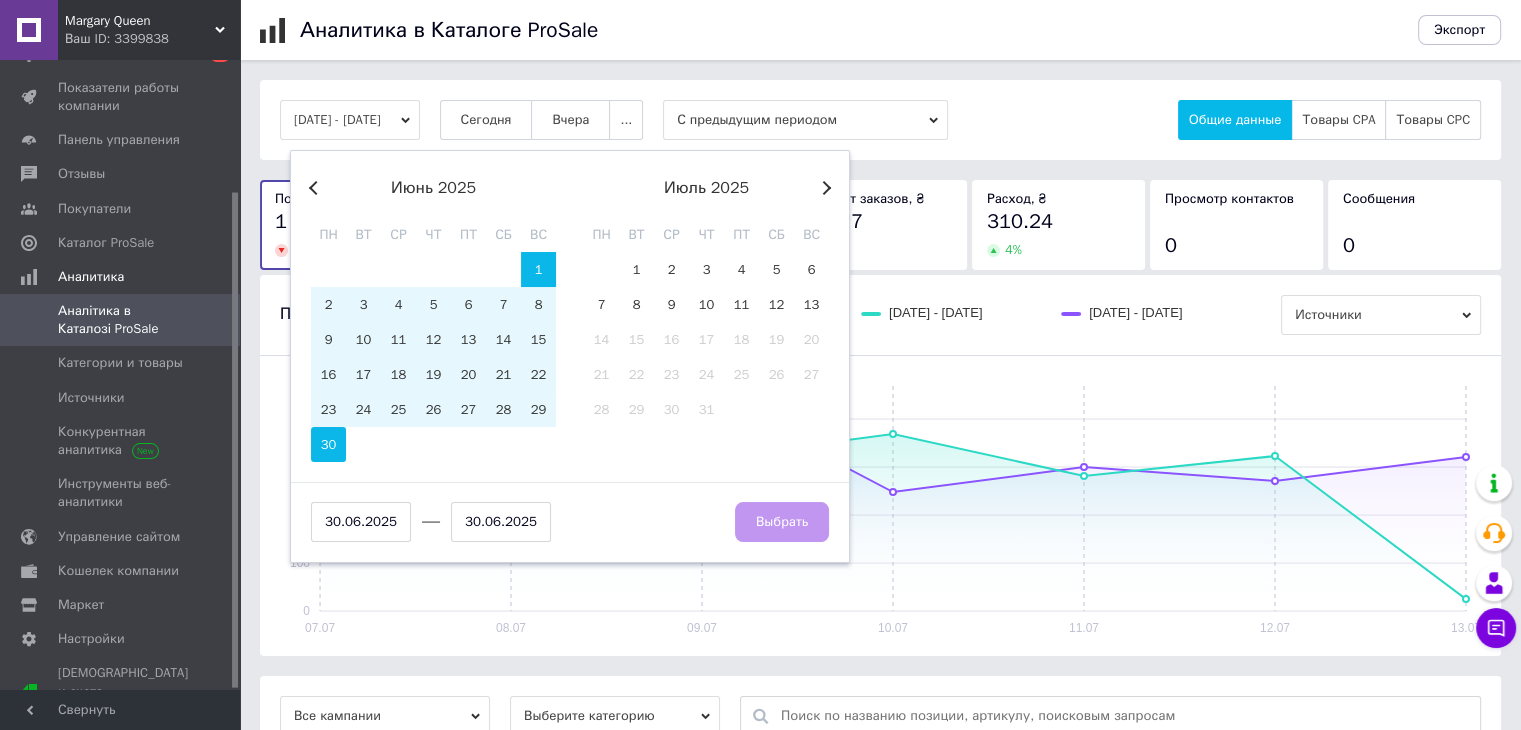 type 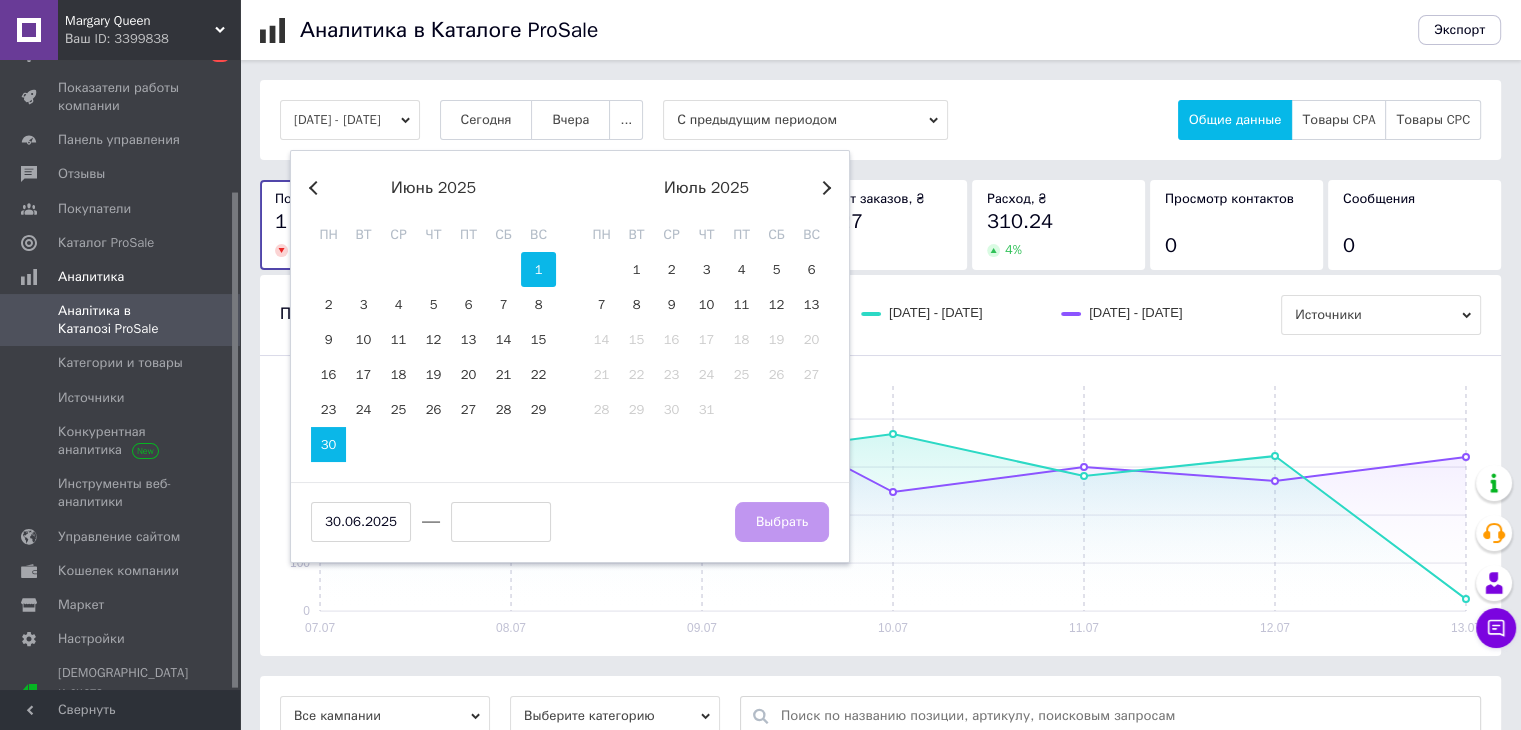 click on "1" at bounding box center (538, 269) 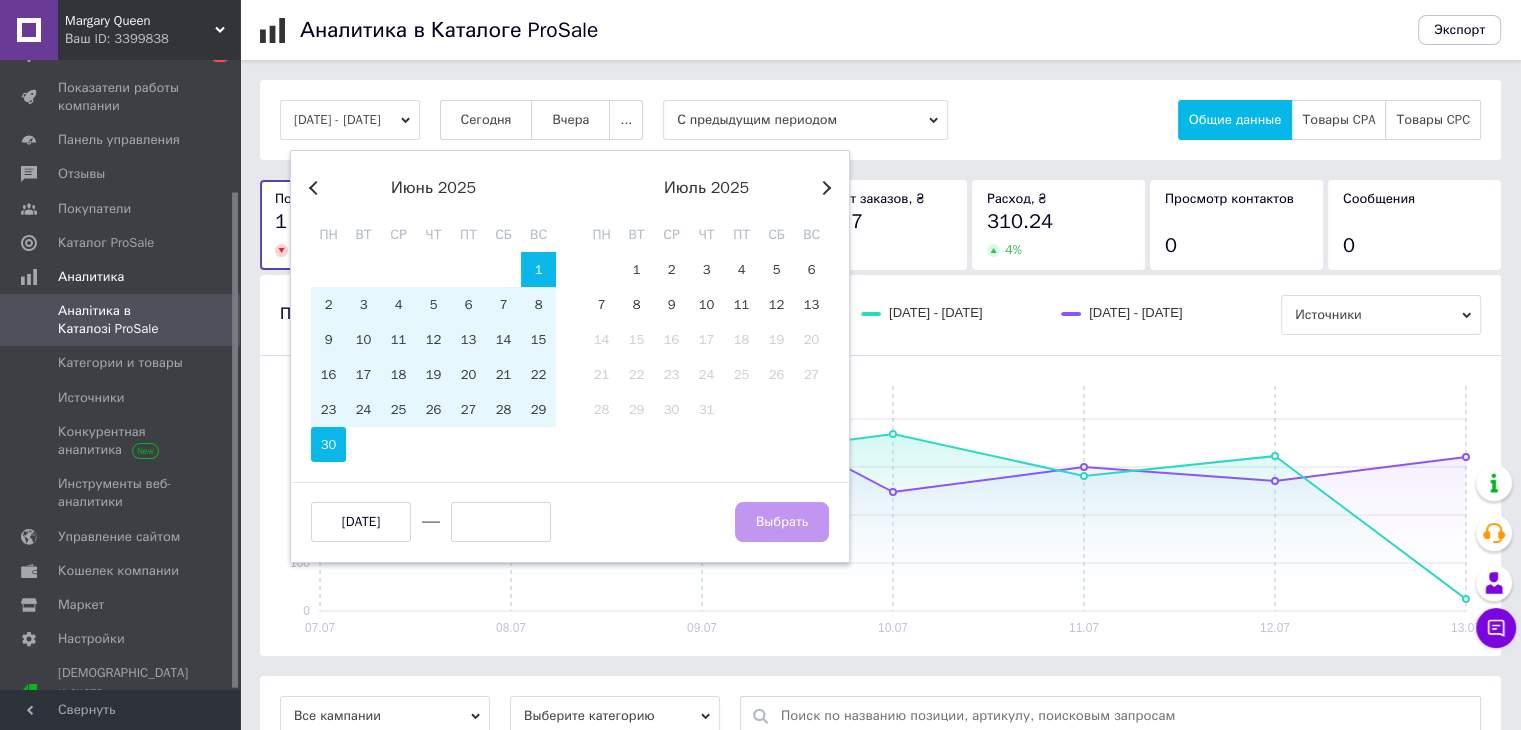 click on "30" at bounding box center [328, 444] 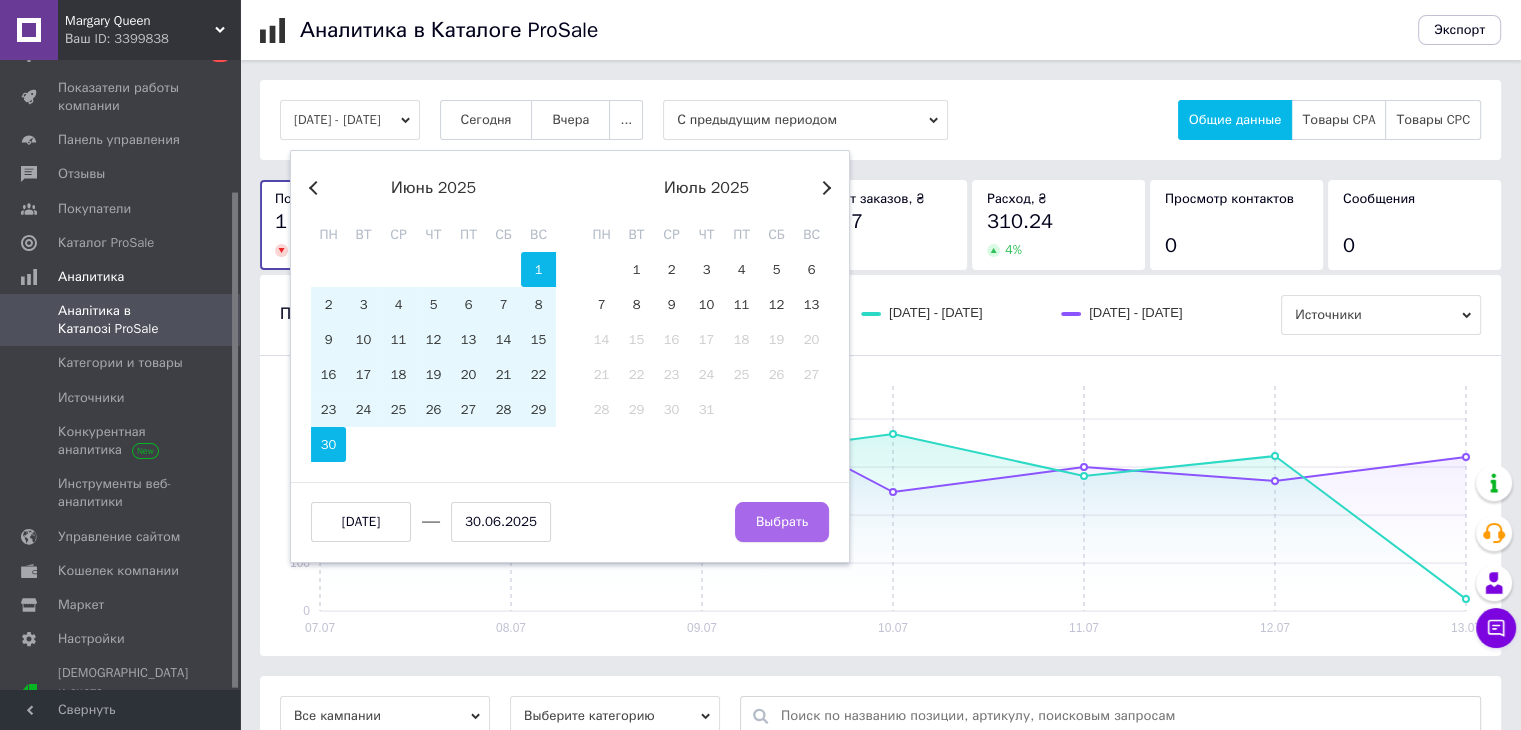 click on "Выбрать" at bounding box center (782, 522) 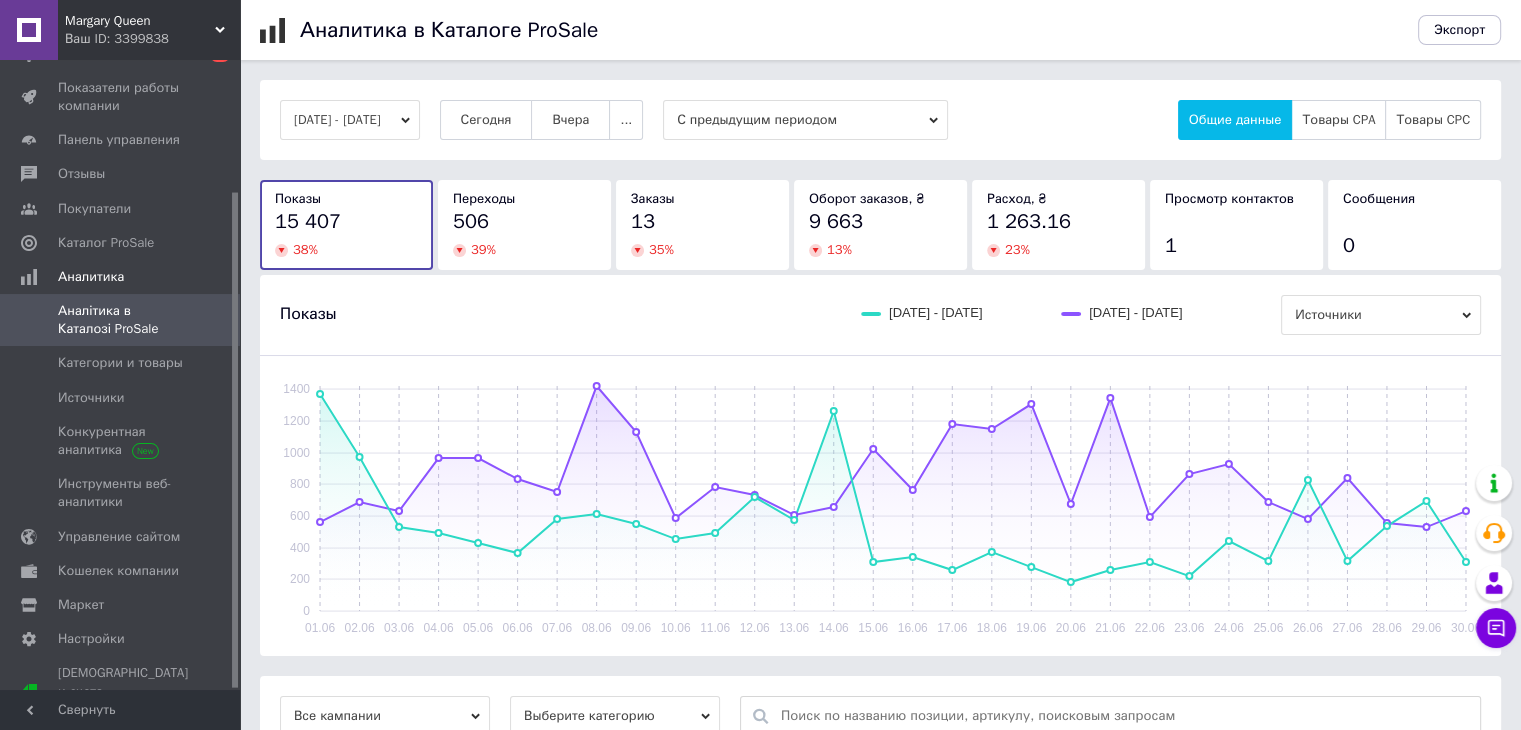 click 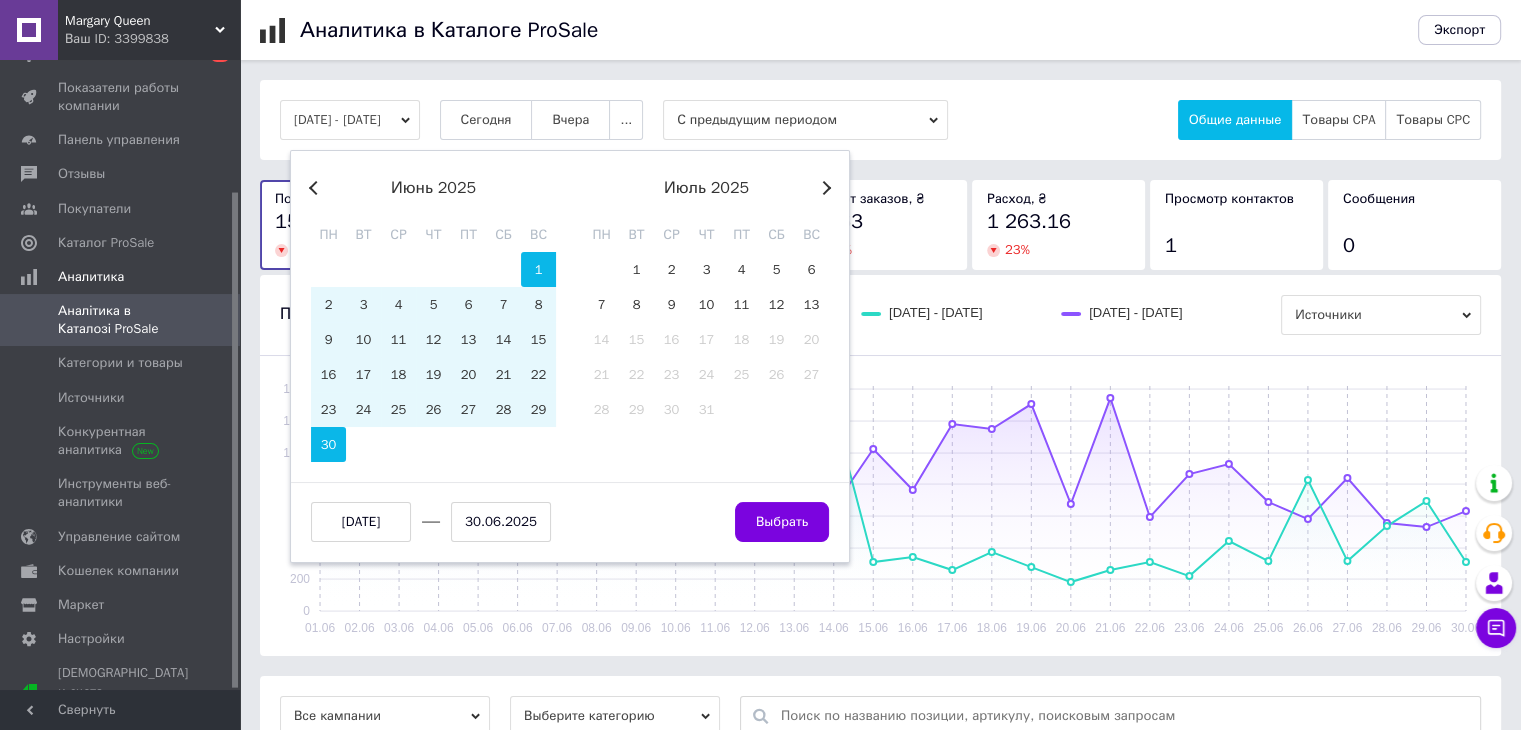 click on "Previous Month" at bounding box center (316, 188) 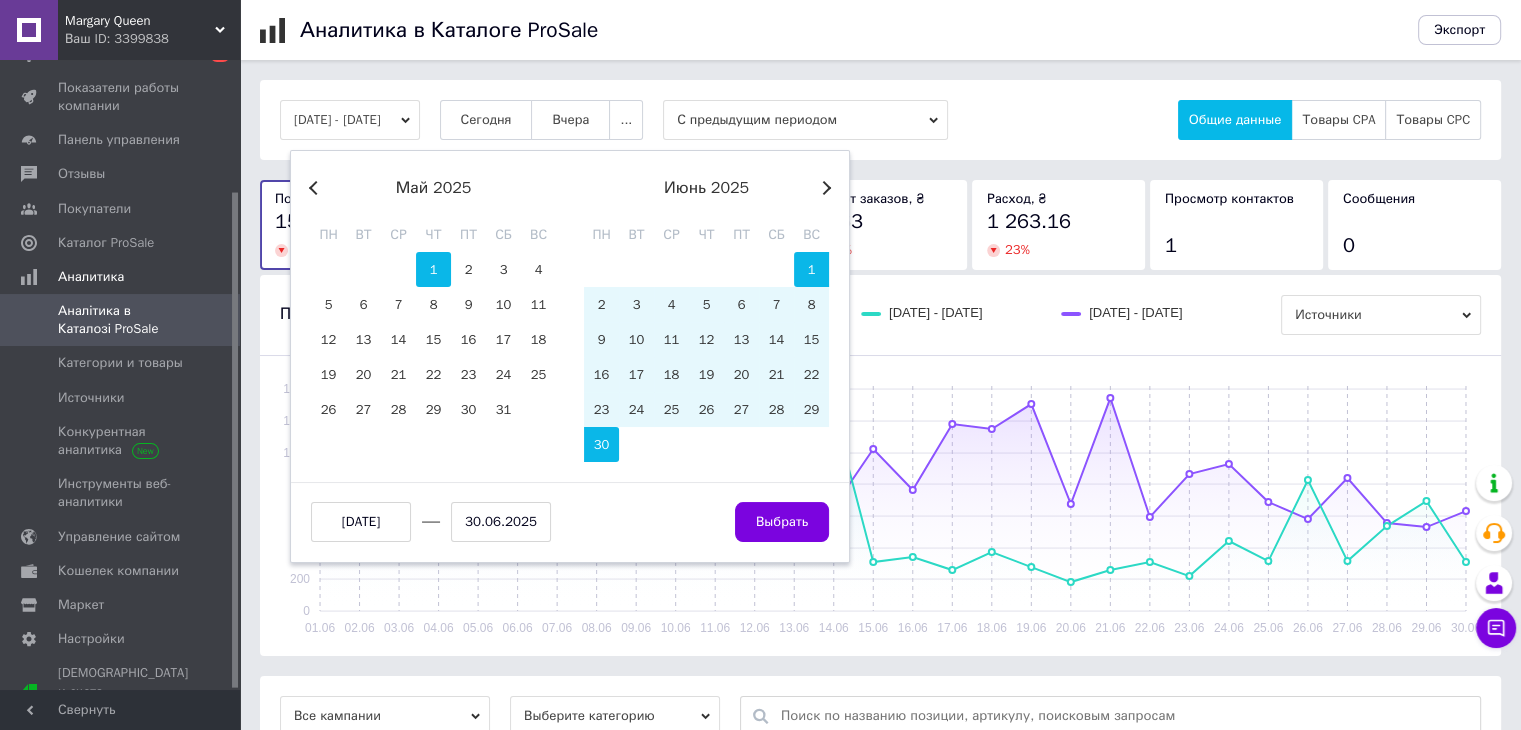 click on "1" at bounding box center (433, 269) 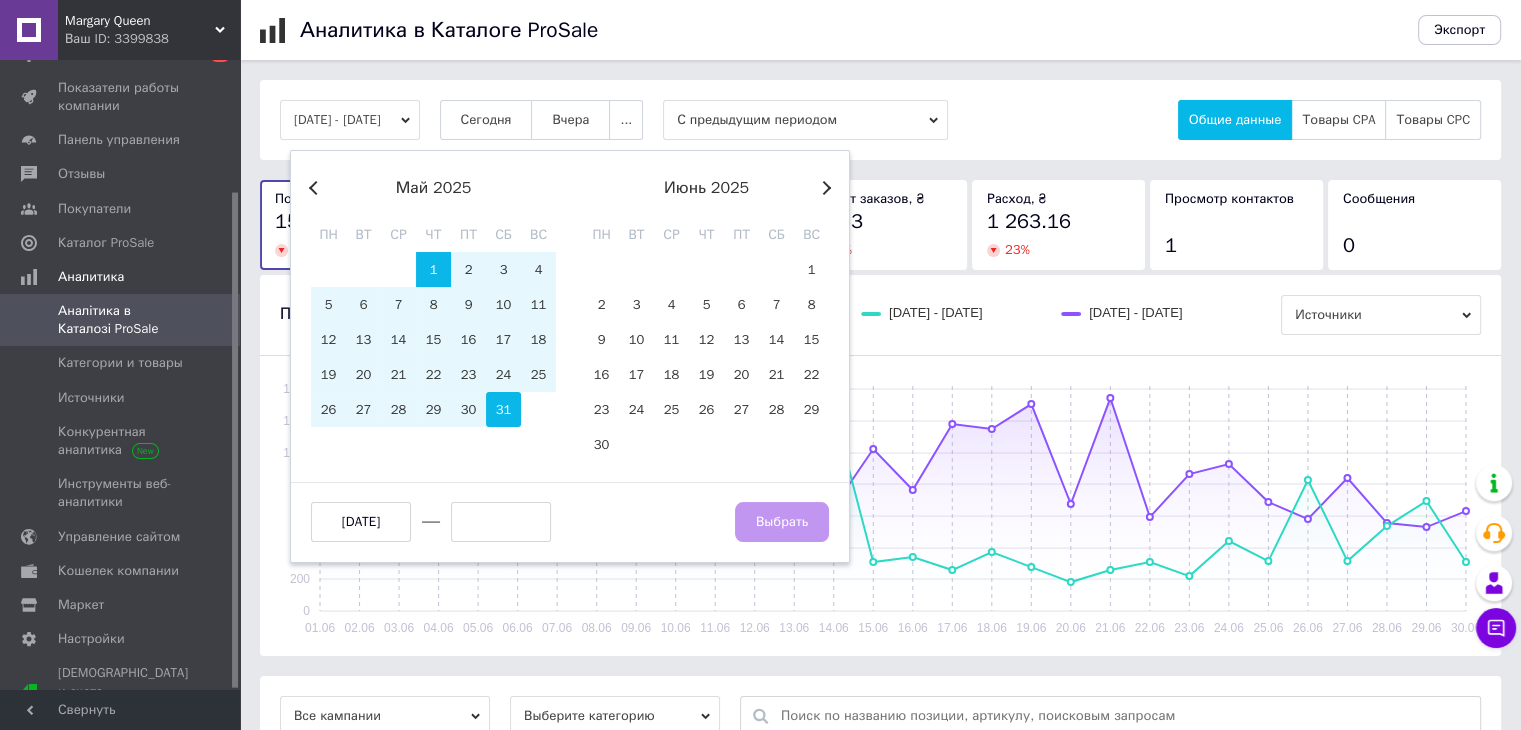 click on "31" at bounding box center (503, 409) 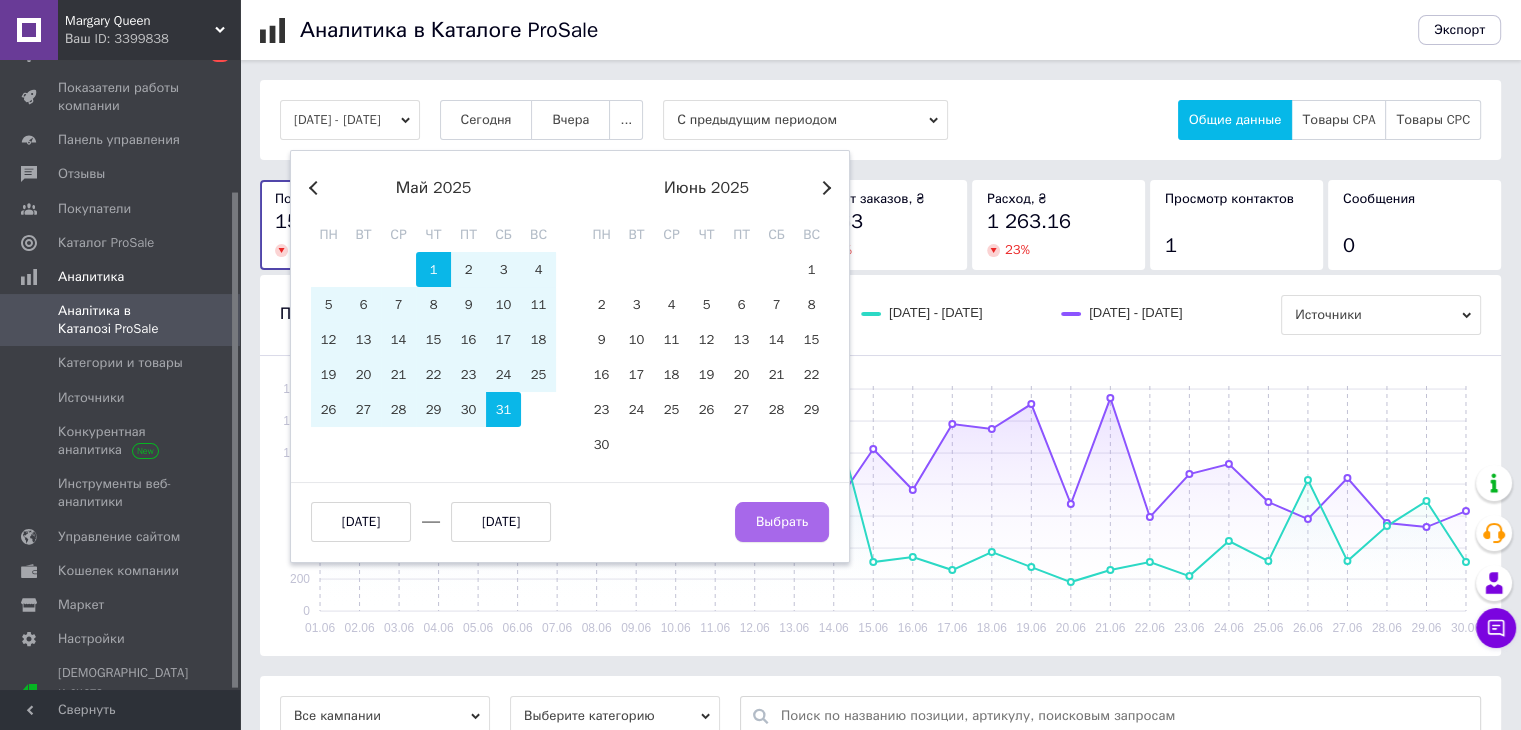 click on "Выбрать" at bounding box center [782, 522] 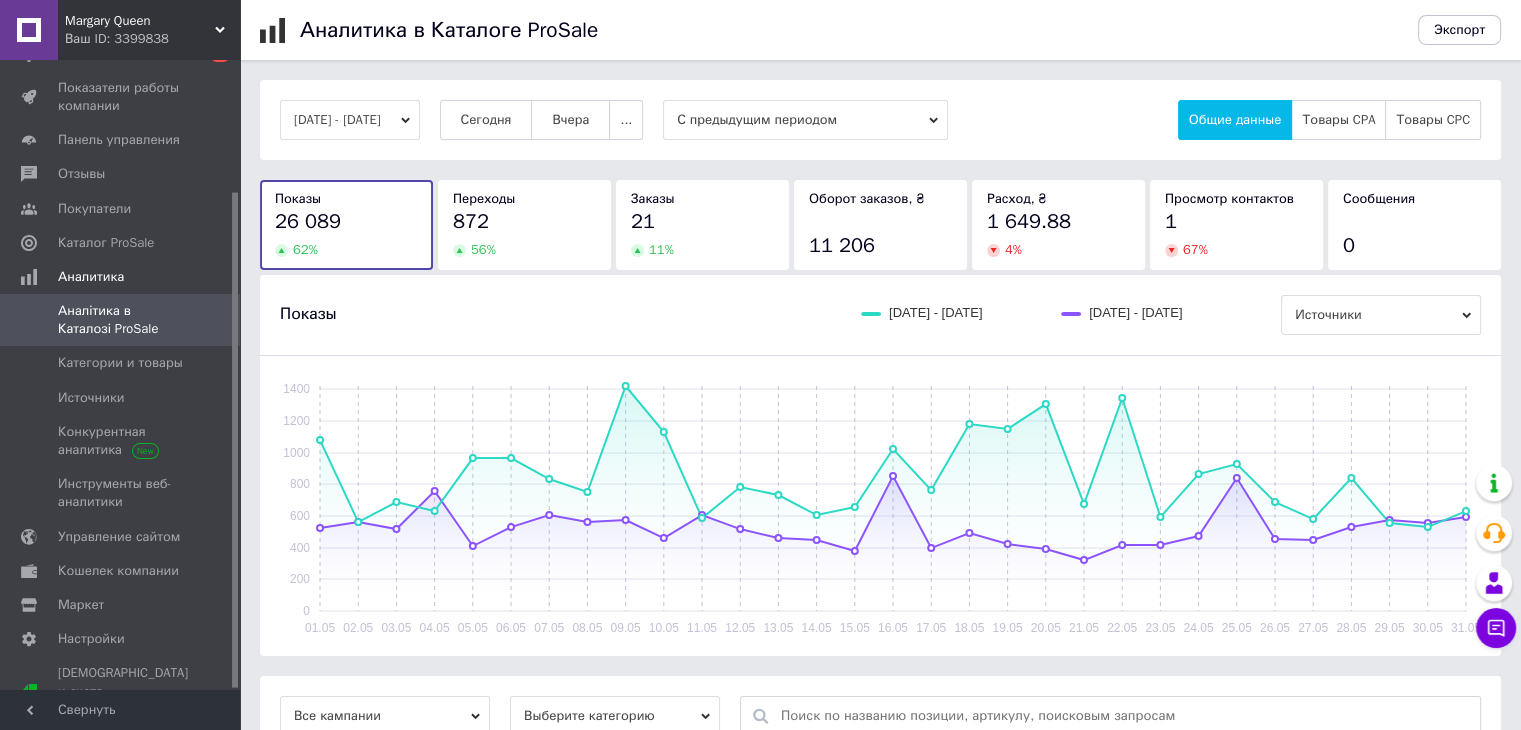 click 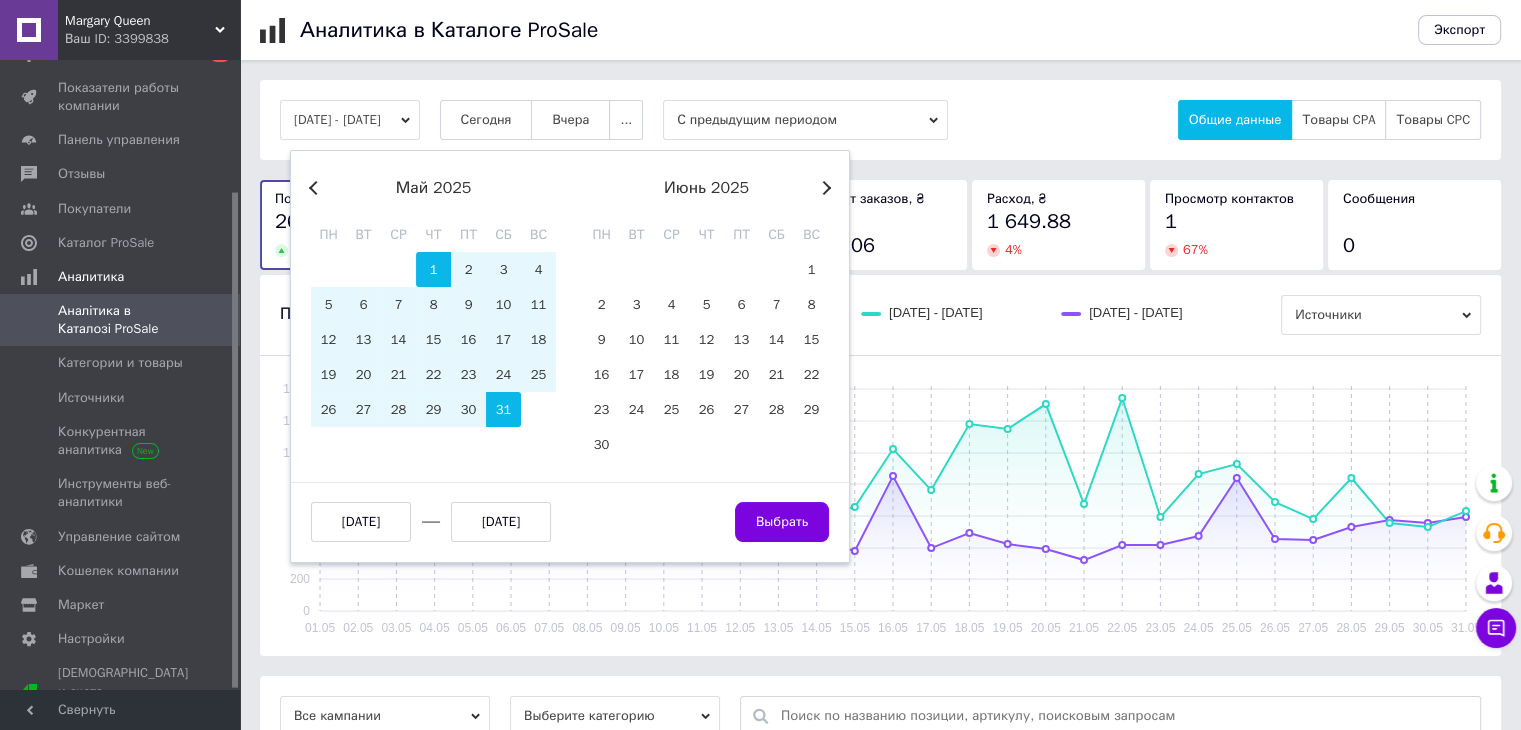 click on "Previous Month" at bounding box center (316, 188) 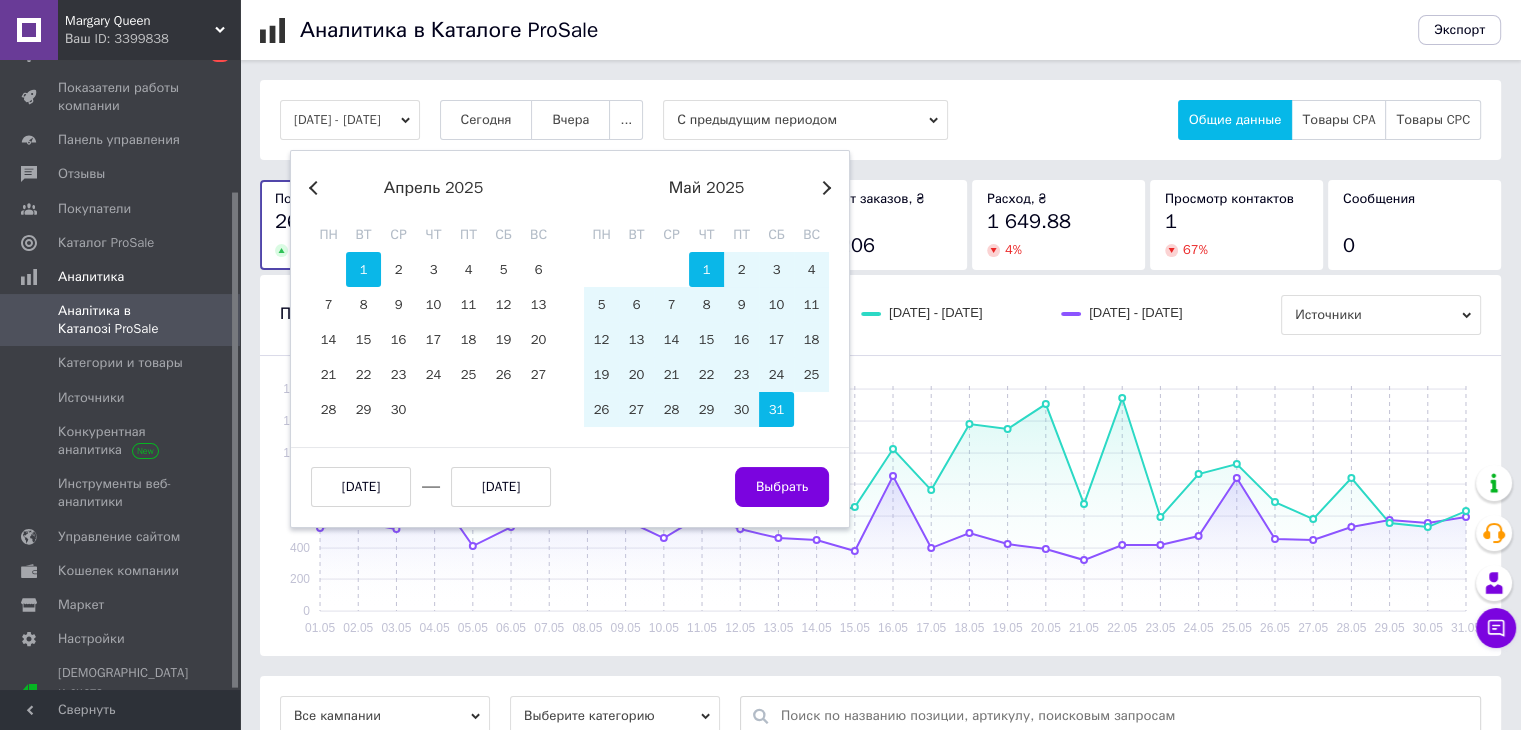 click on "1" at bounding box center [363, 269] 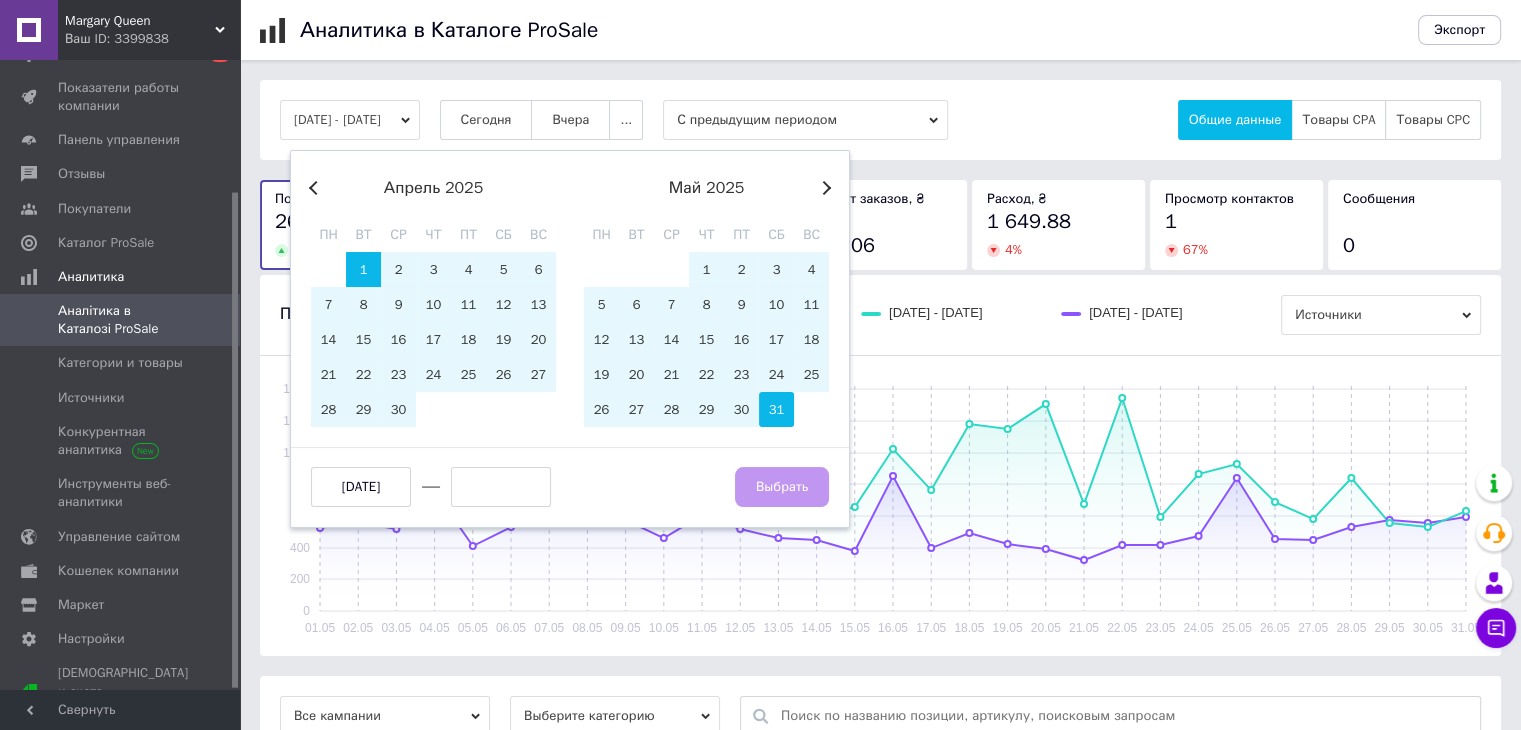 click on "31" at bounding box center [776, 409] 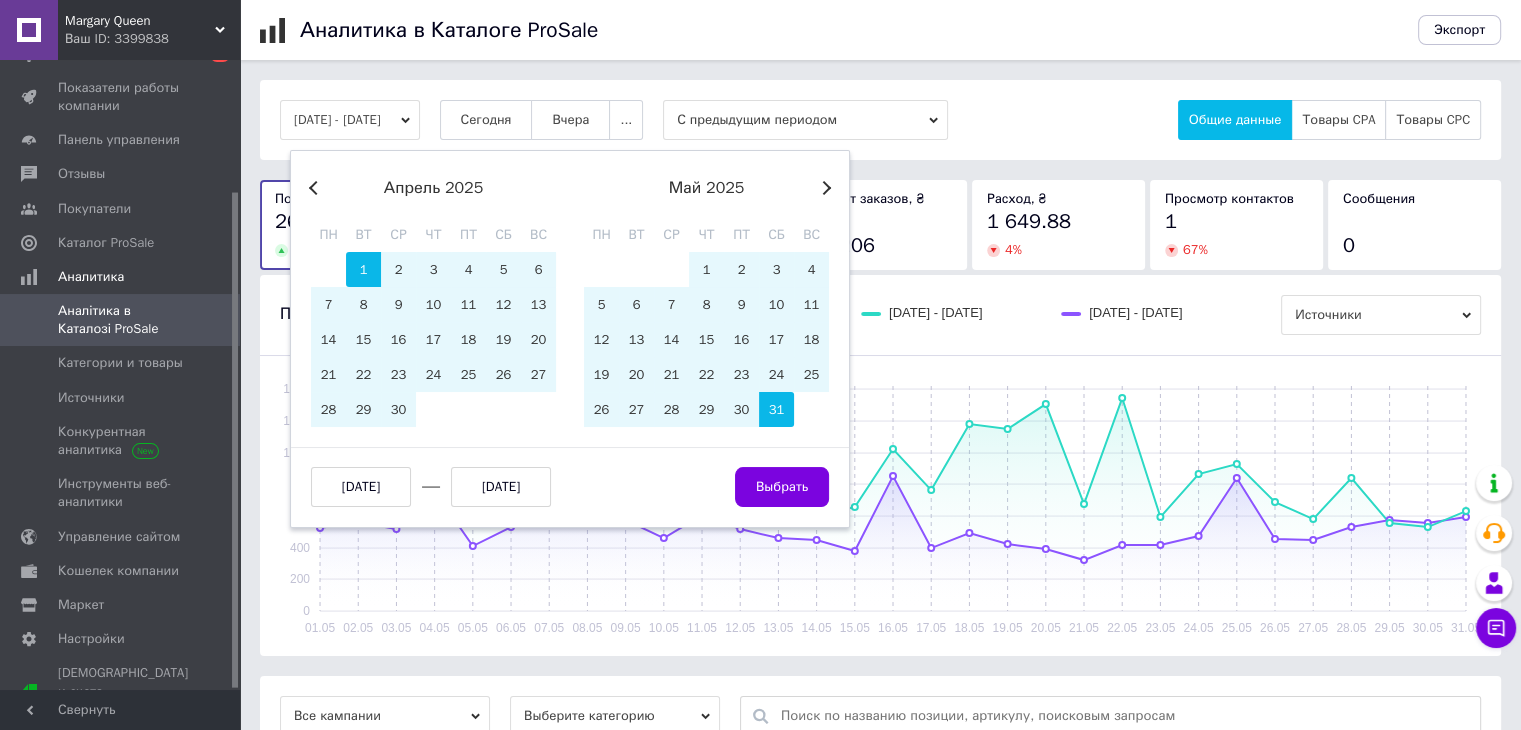 click on "Previous Month Next Month апрель 2025 пн вт ср чт пт сб вс 31 1 2 3 4 5 6 7 8 9 10 11 12 13 14 15 16 17 18 19 20 21 22 23 24 25 26 27 28 29 30 май 2025 пн вт ср чт пт сб вс 1 2 3 4 5 6 7 8 9 10 11 12 13 14 15 16 17 18 19 20 21 22 23 24 25 26 27 28 29 30 31 1 [DATE] [DATE] Выбрать" at bounding box center [570, 339] 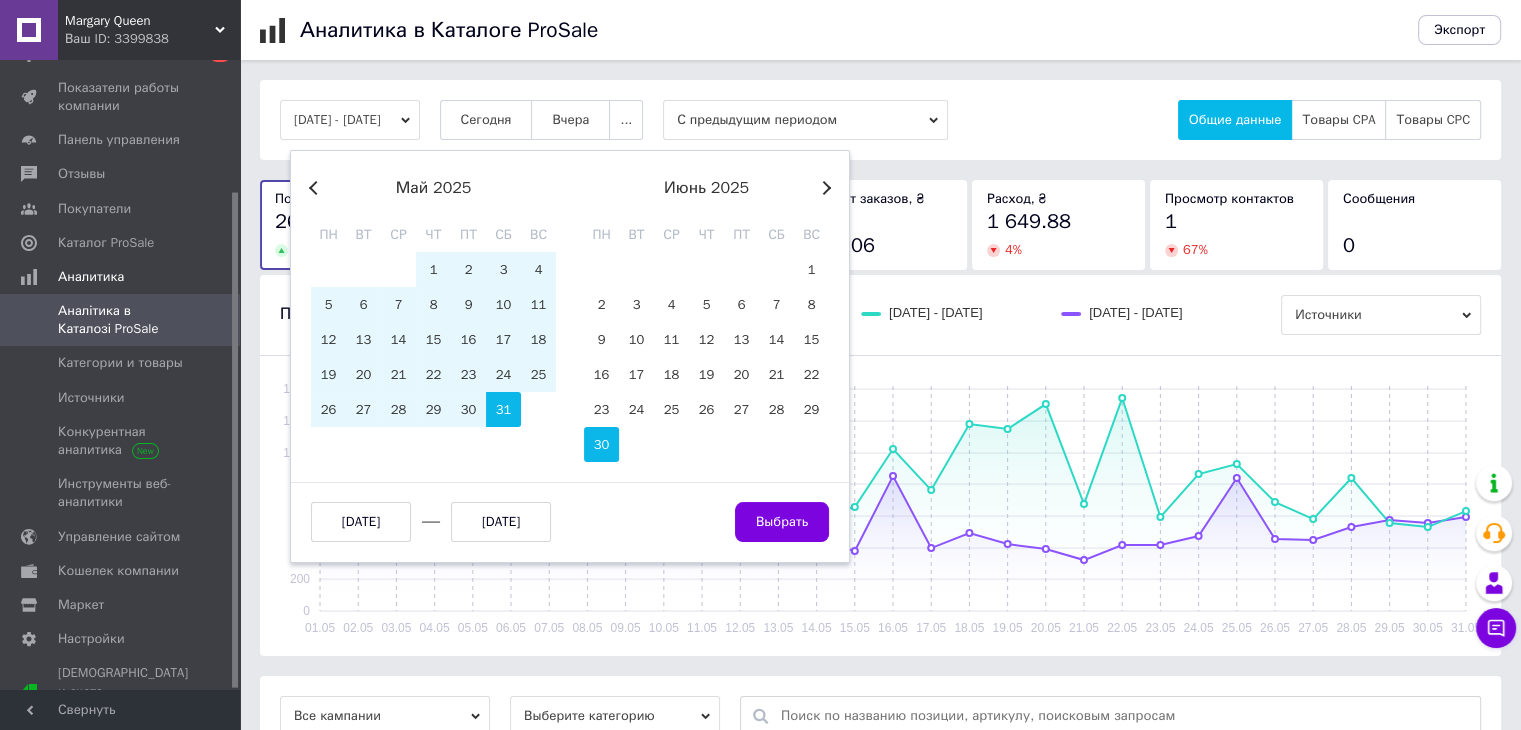 click on "30" at bounding box center (601, 444) 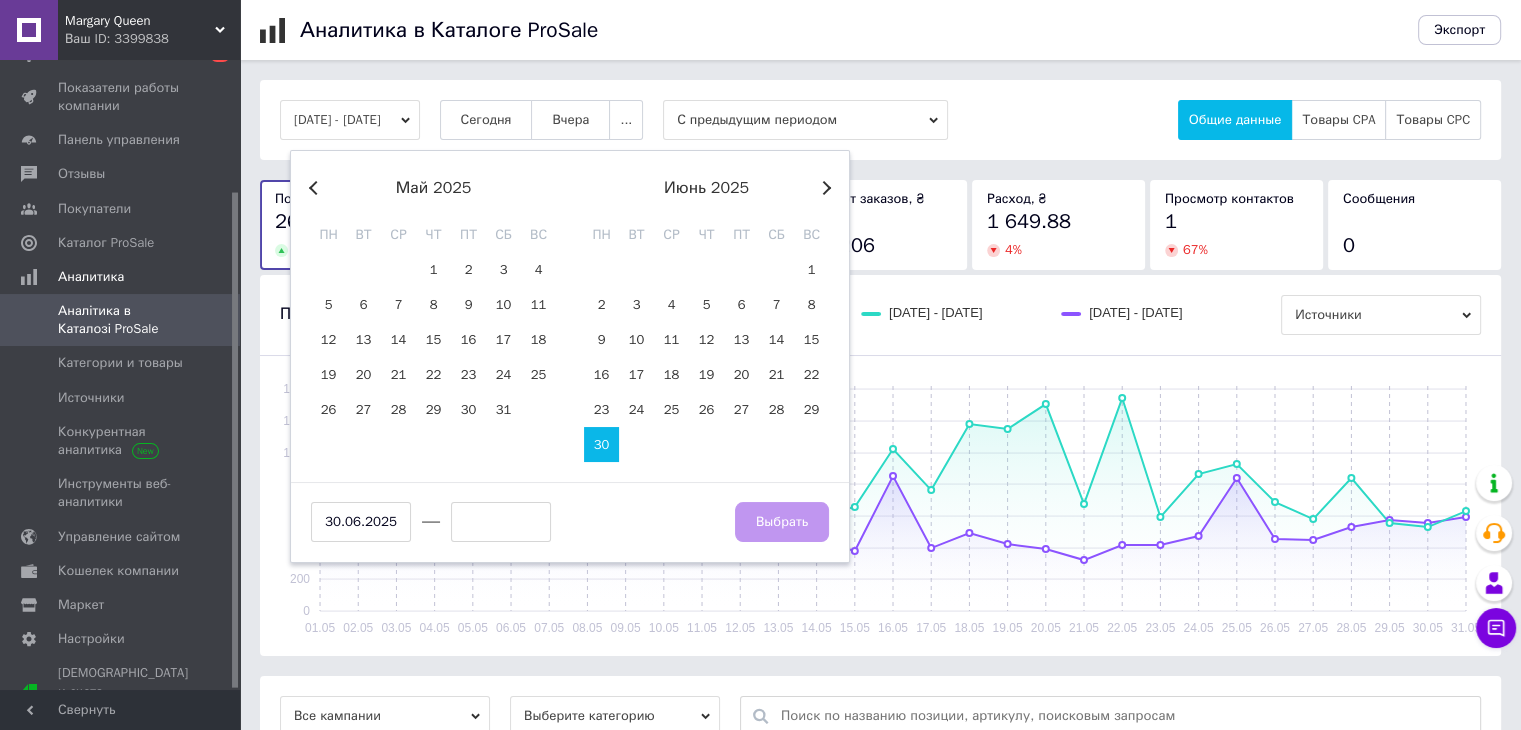 click at bounding box center (501, 522) 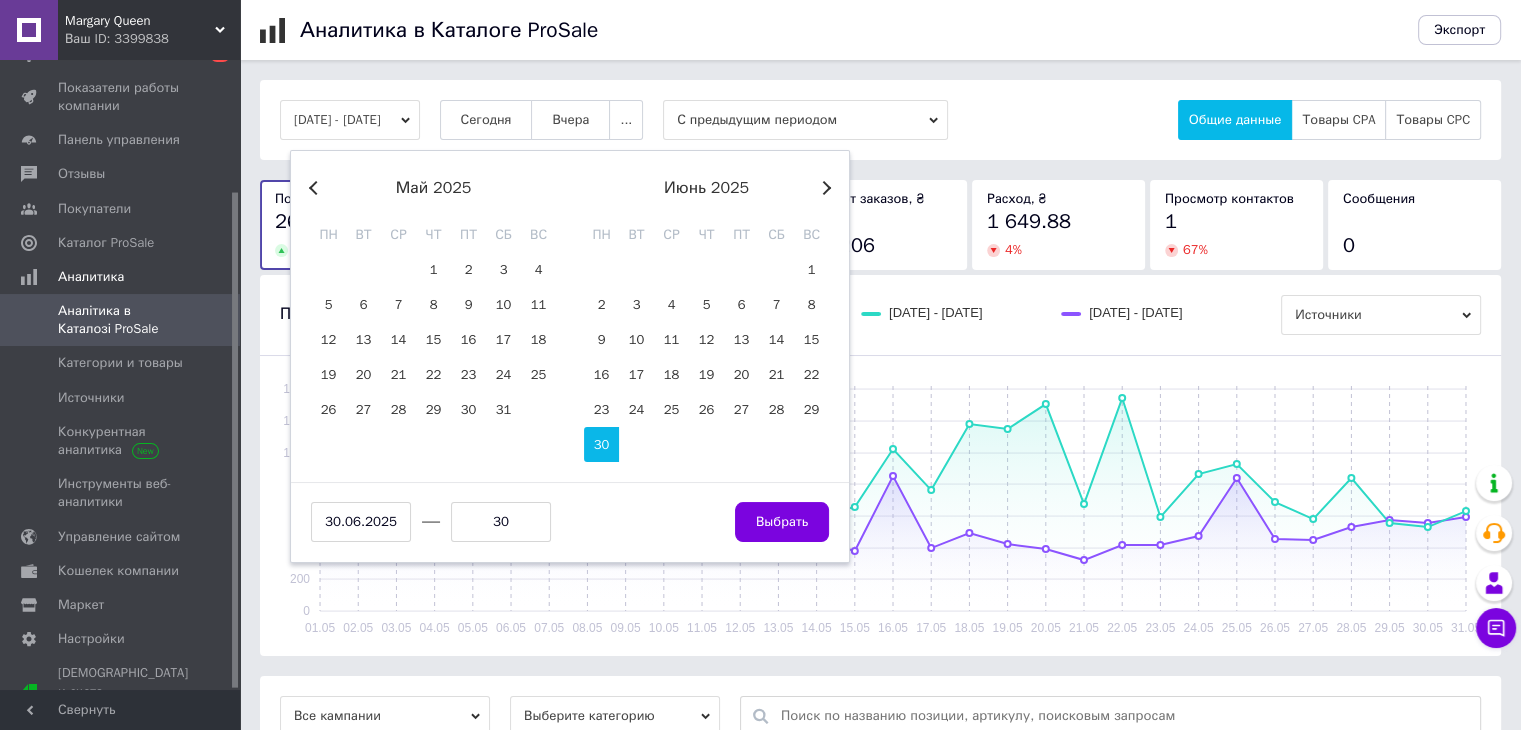 type on "03.07.2025" 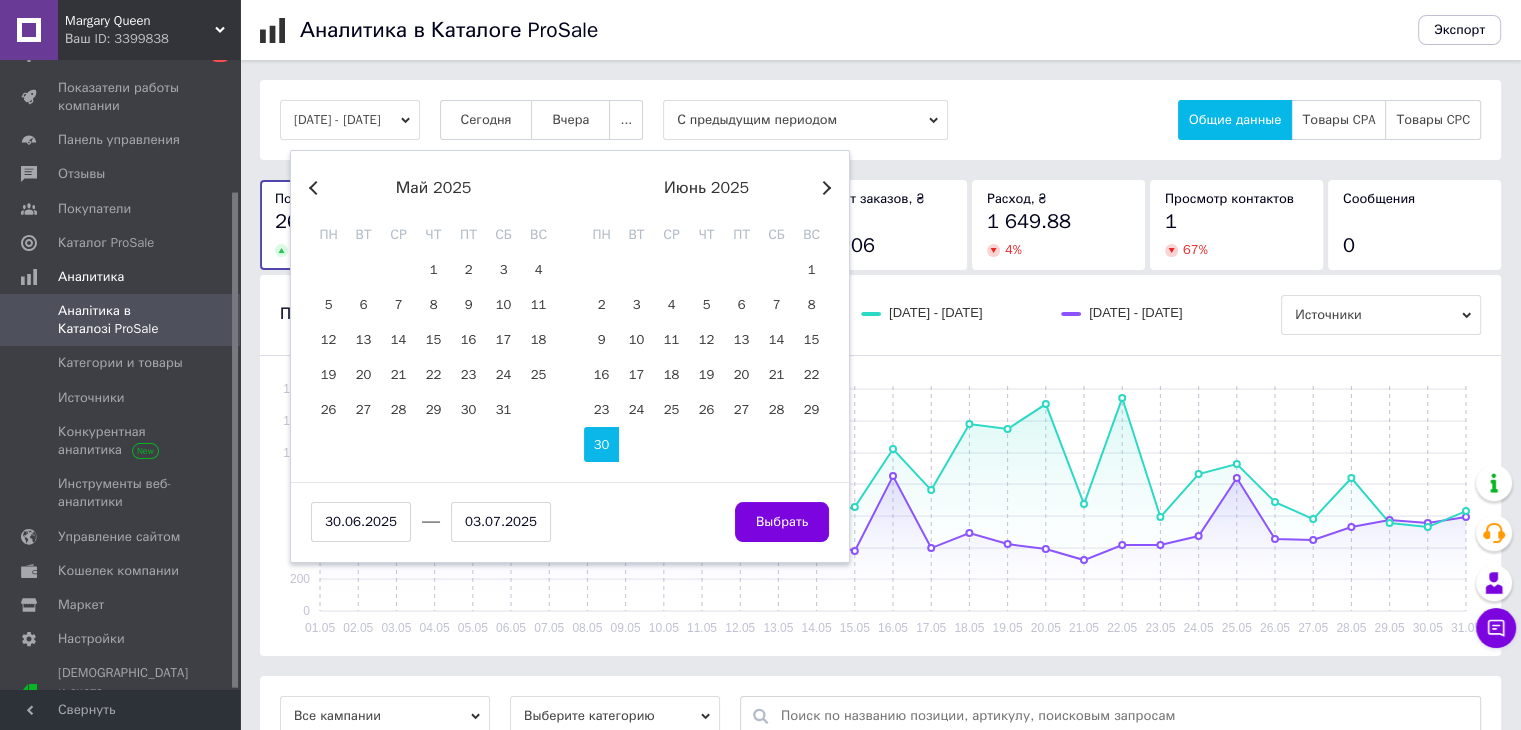 click on "30.06.2025" at bounding box center (361, 522) 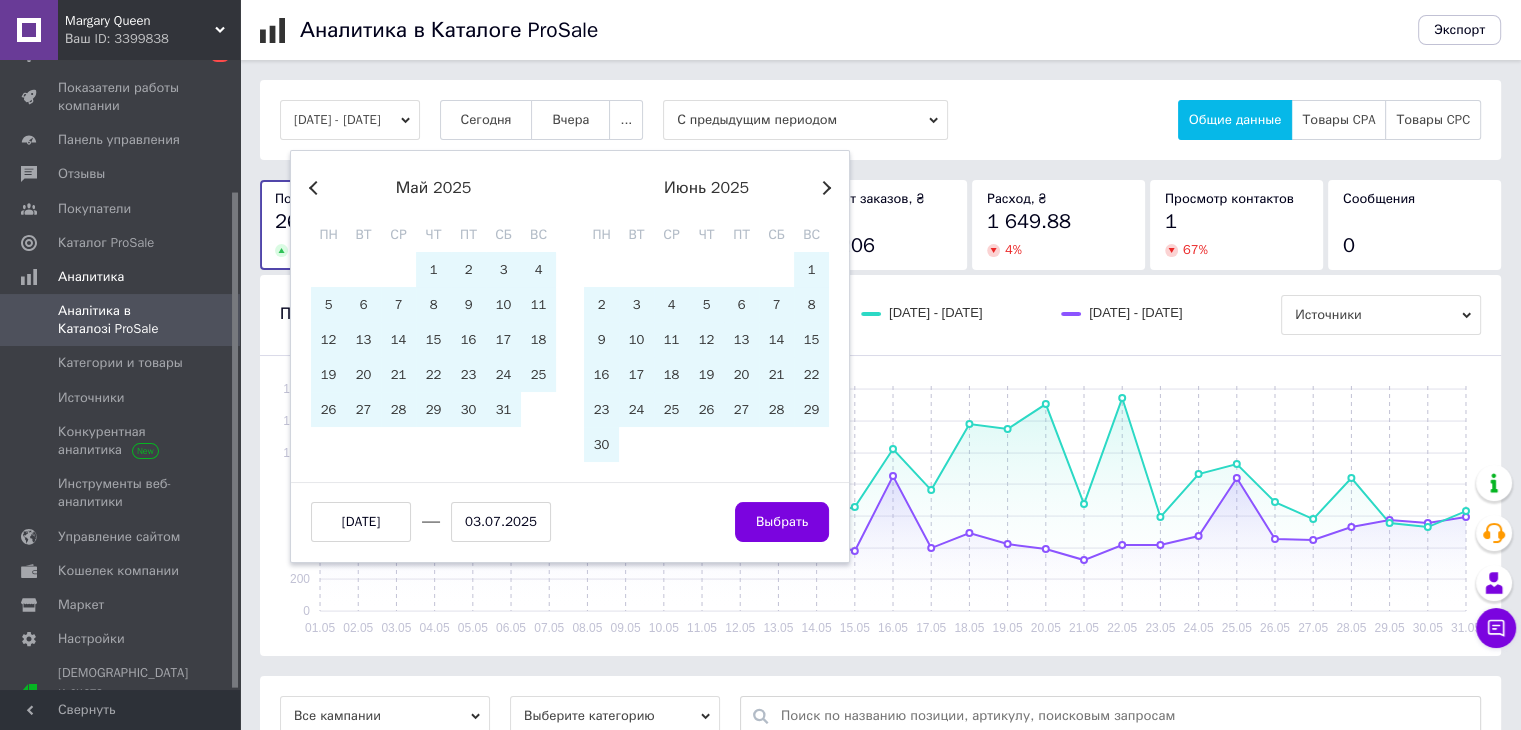 type on "[DATE]" 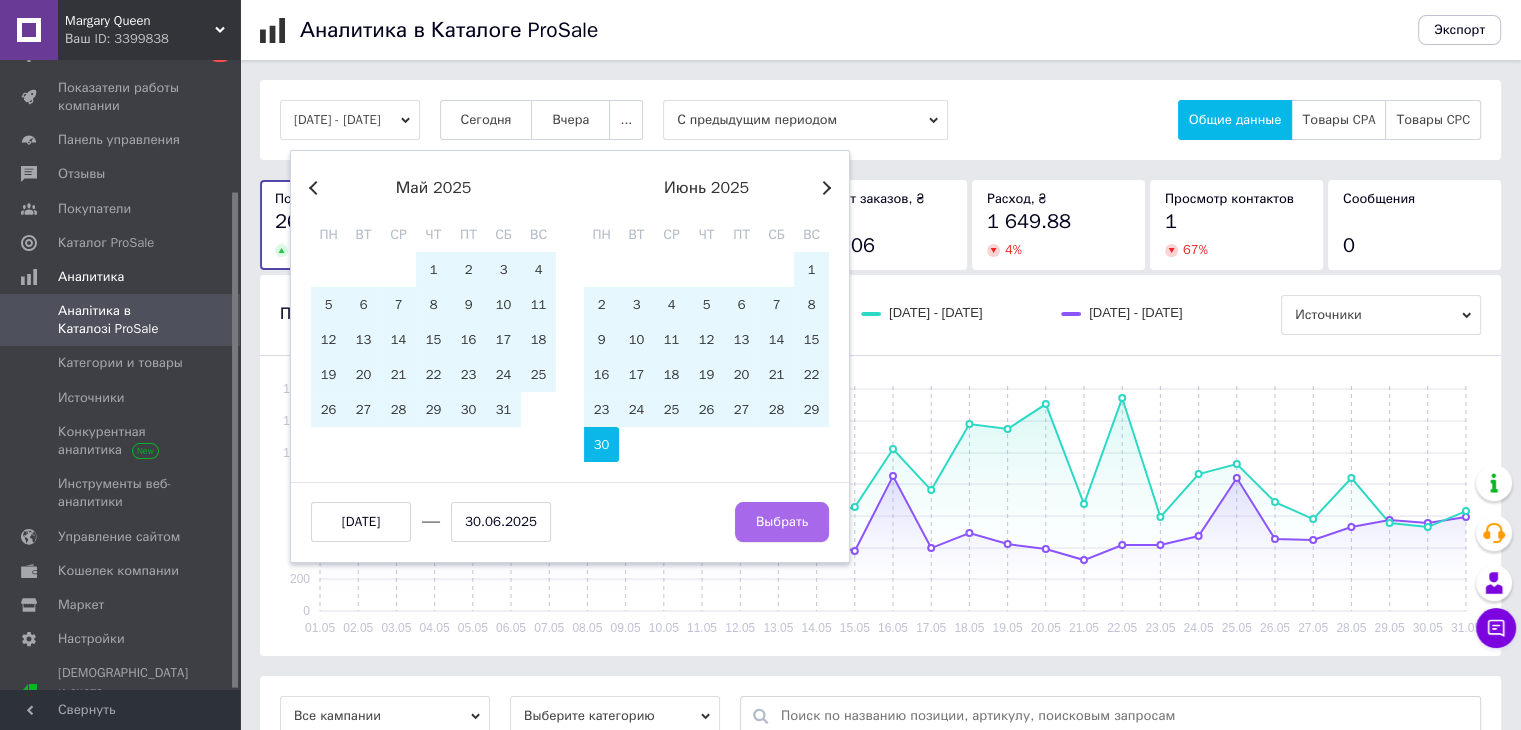 type on "30.06.2025" 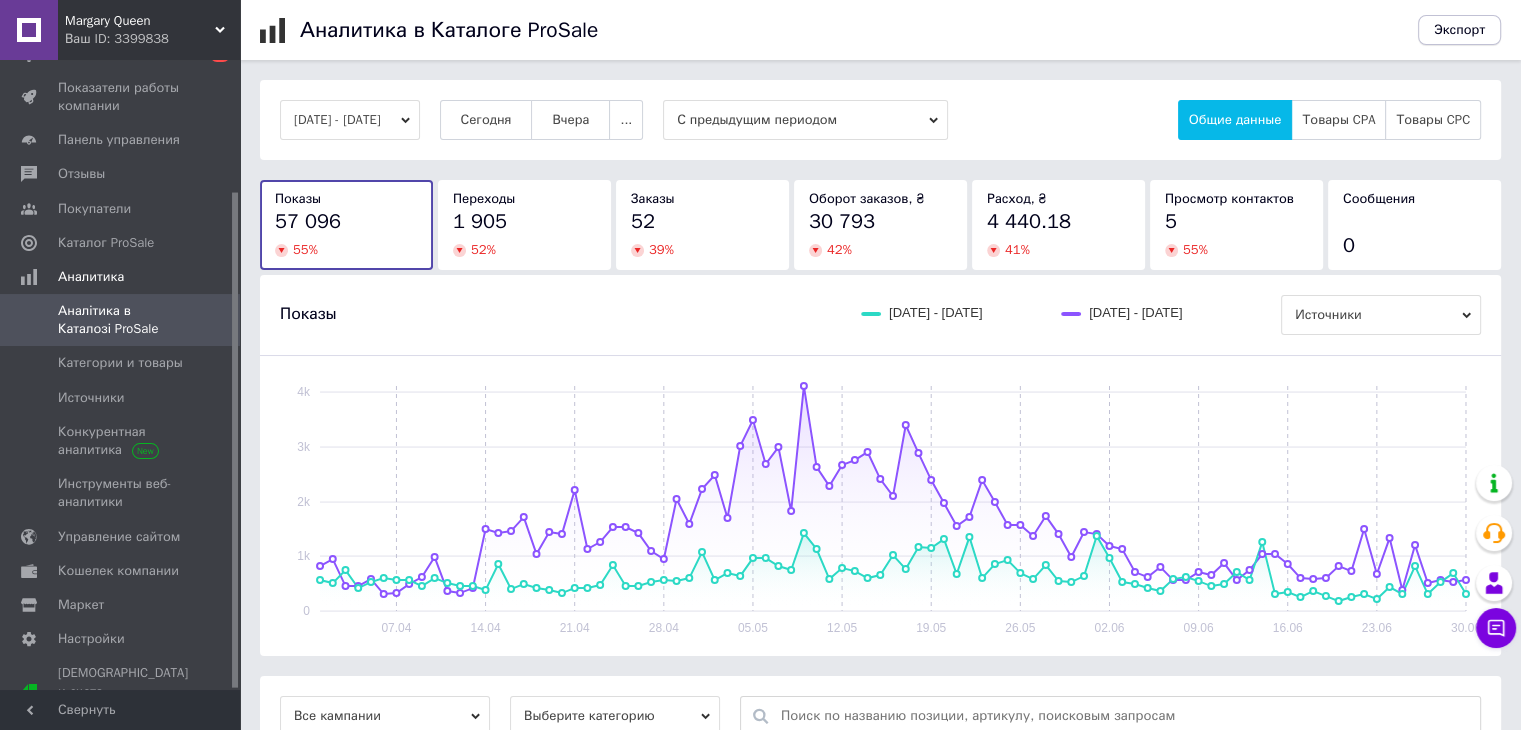 click on "Экспорт" at bounding box center [1459, 30] 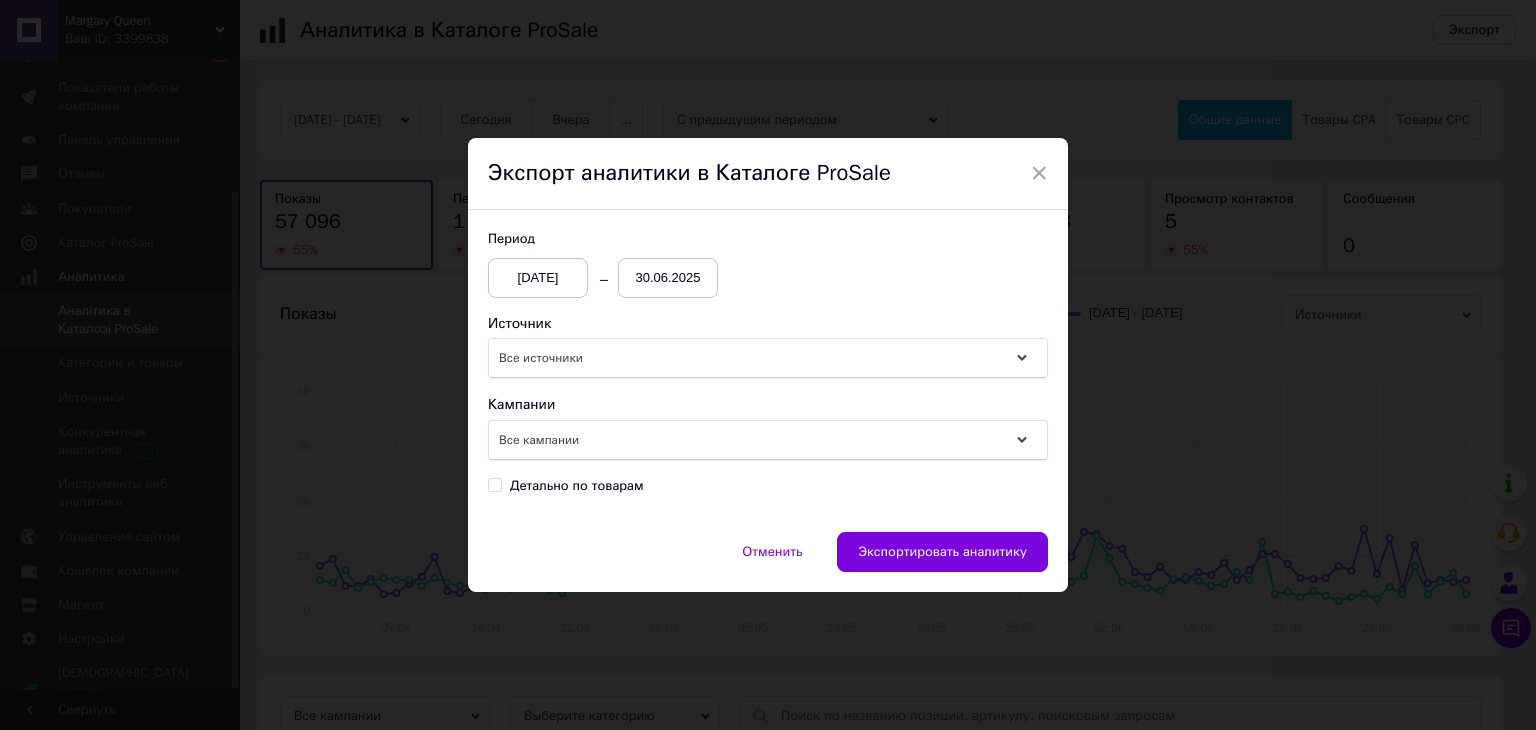 click on "Детально по товарам" at bounding box center [494, 484] 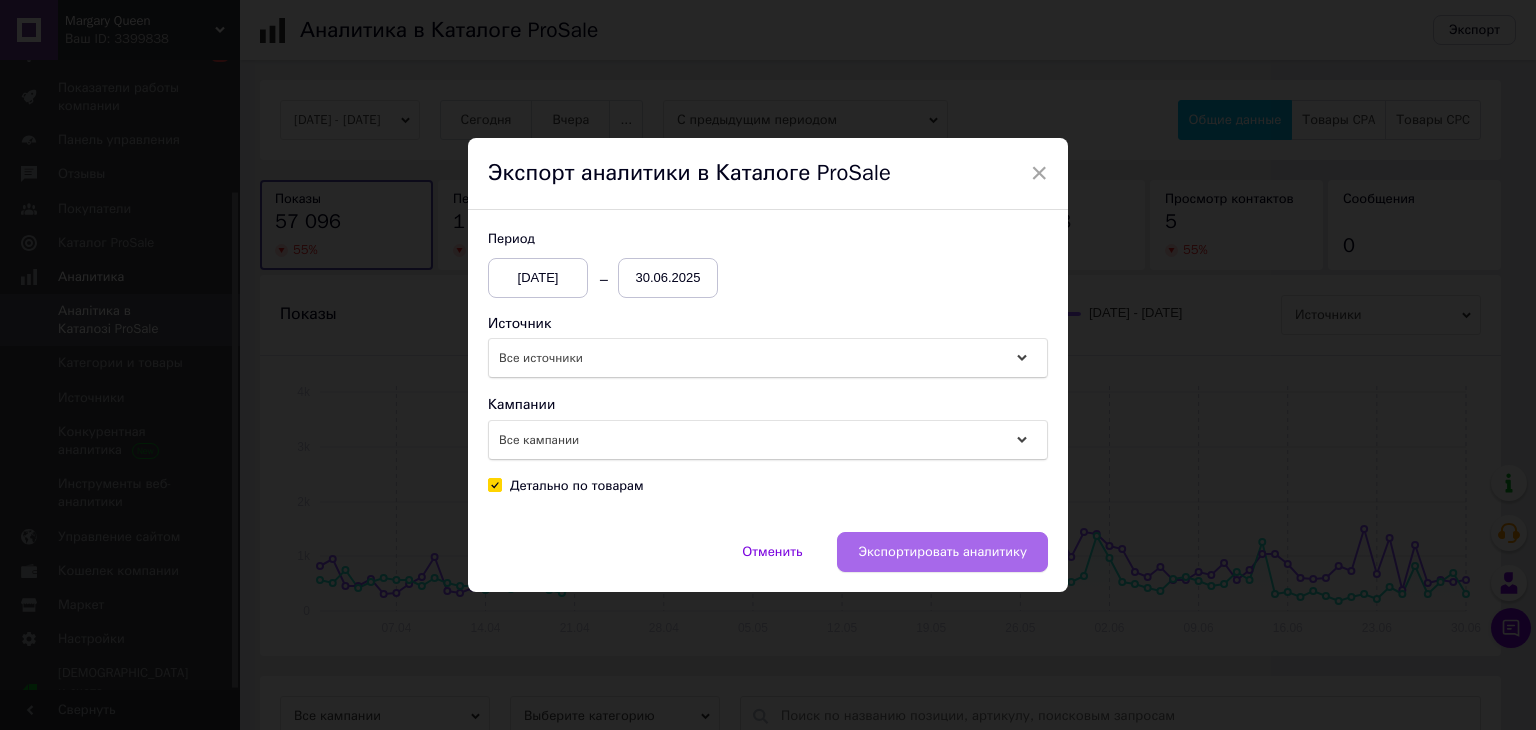 click on "Экспортировать аналитику" at bounding box center (942, 552) 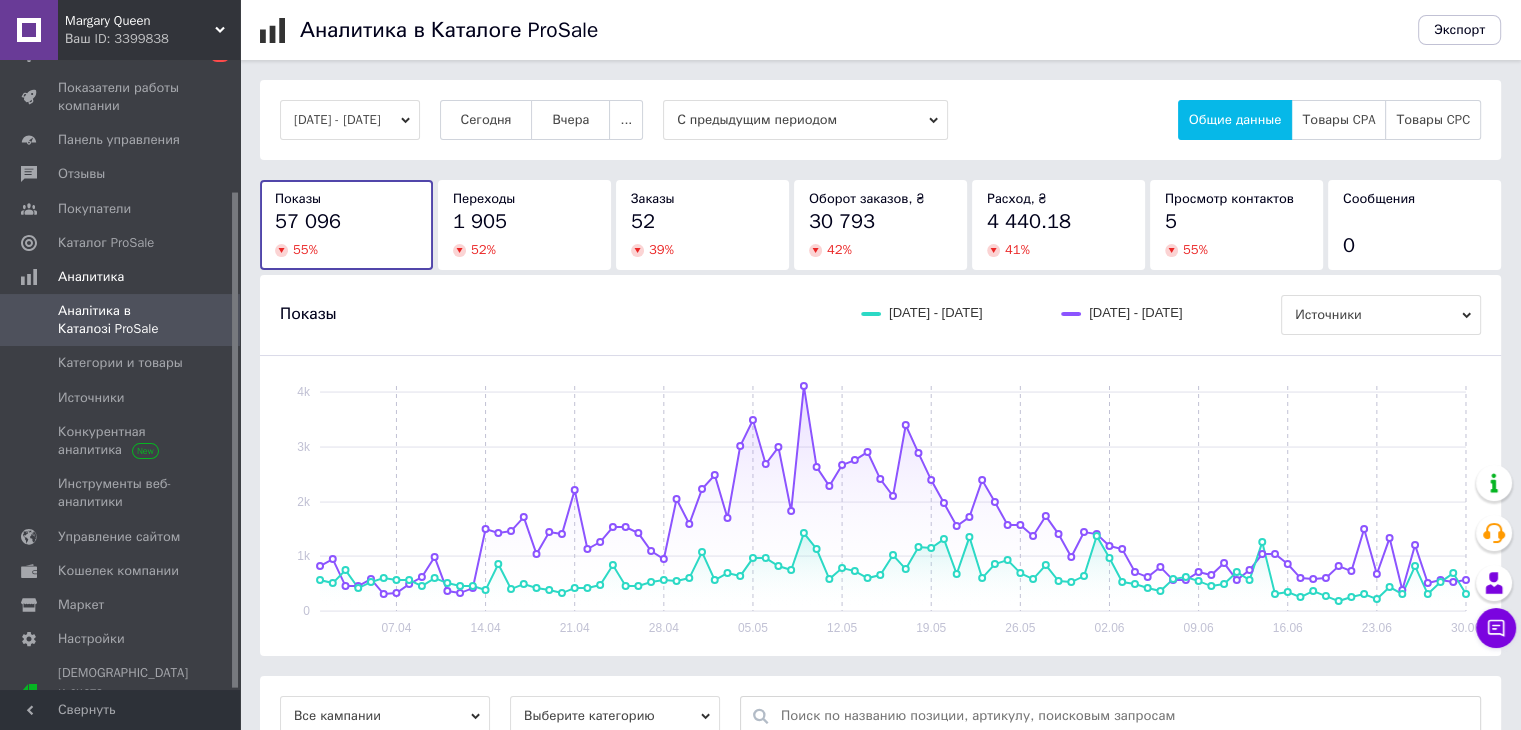 click on "[DATE] - [DATE]" at bounding box center (350, 120) 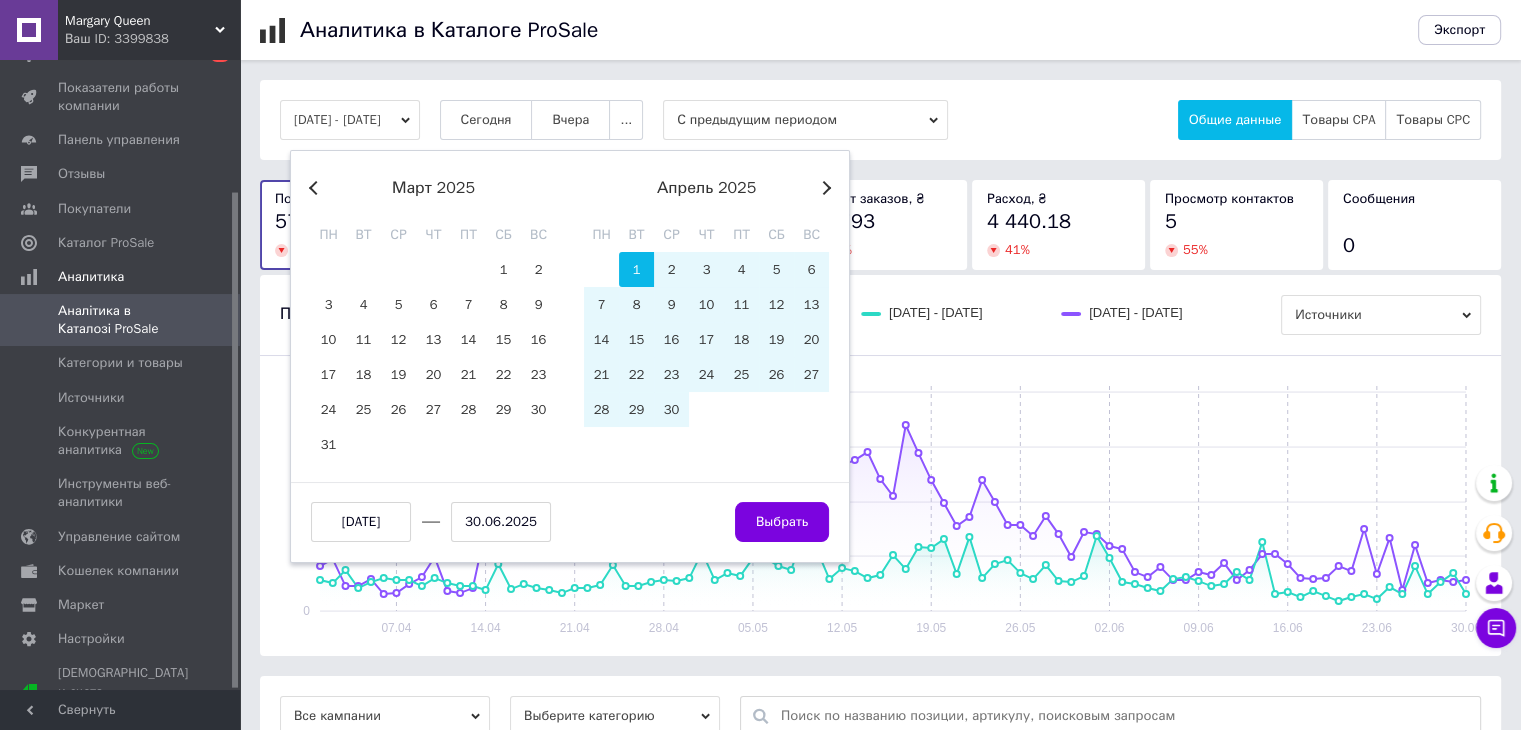 click on "[DATE]" at bounding box center [361, 522] 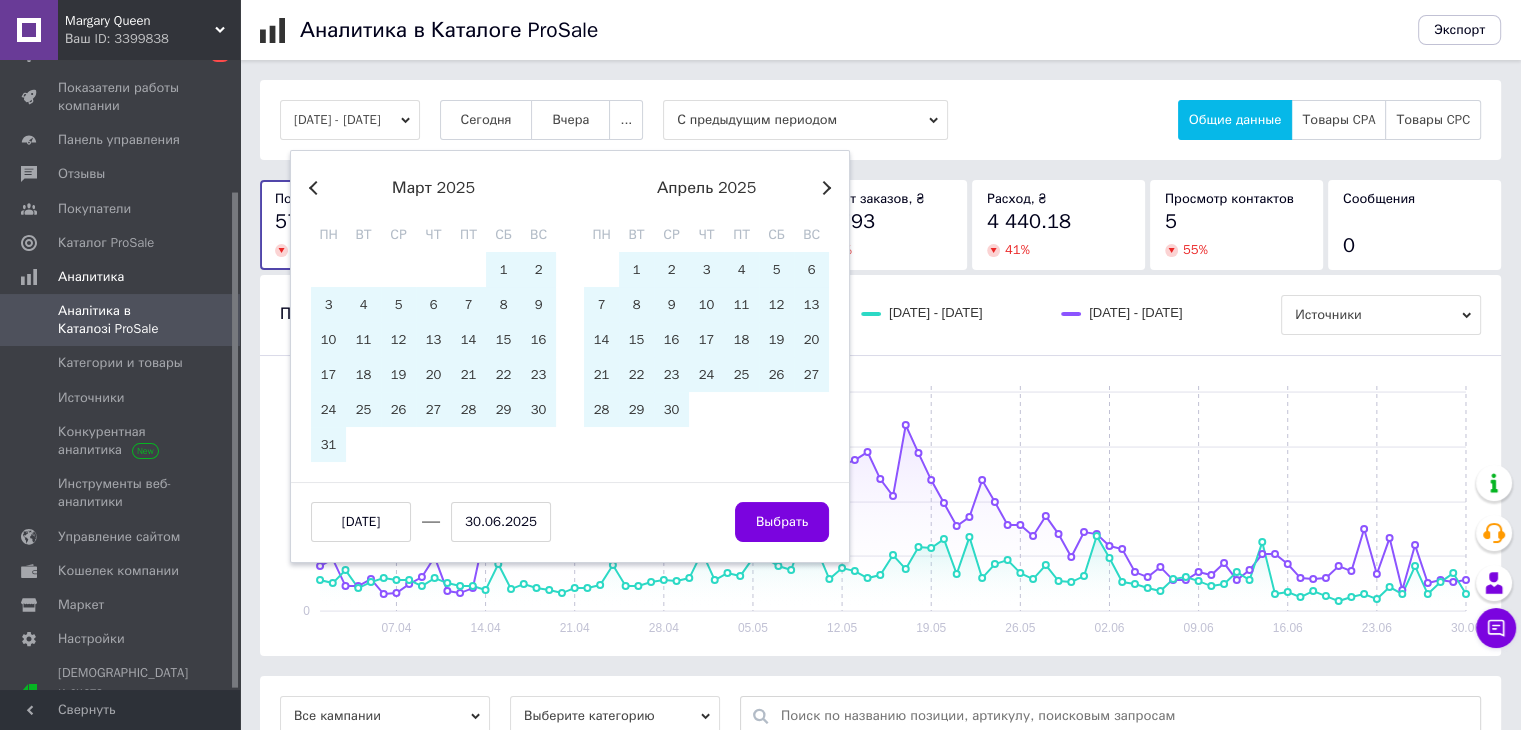 type on "[DATE]" 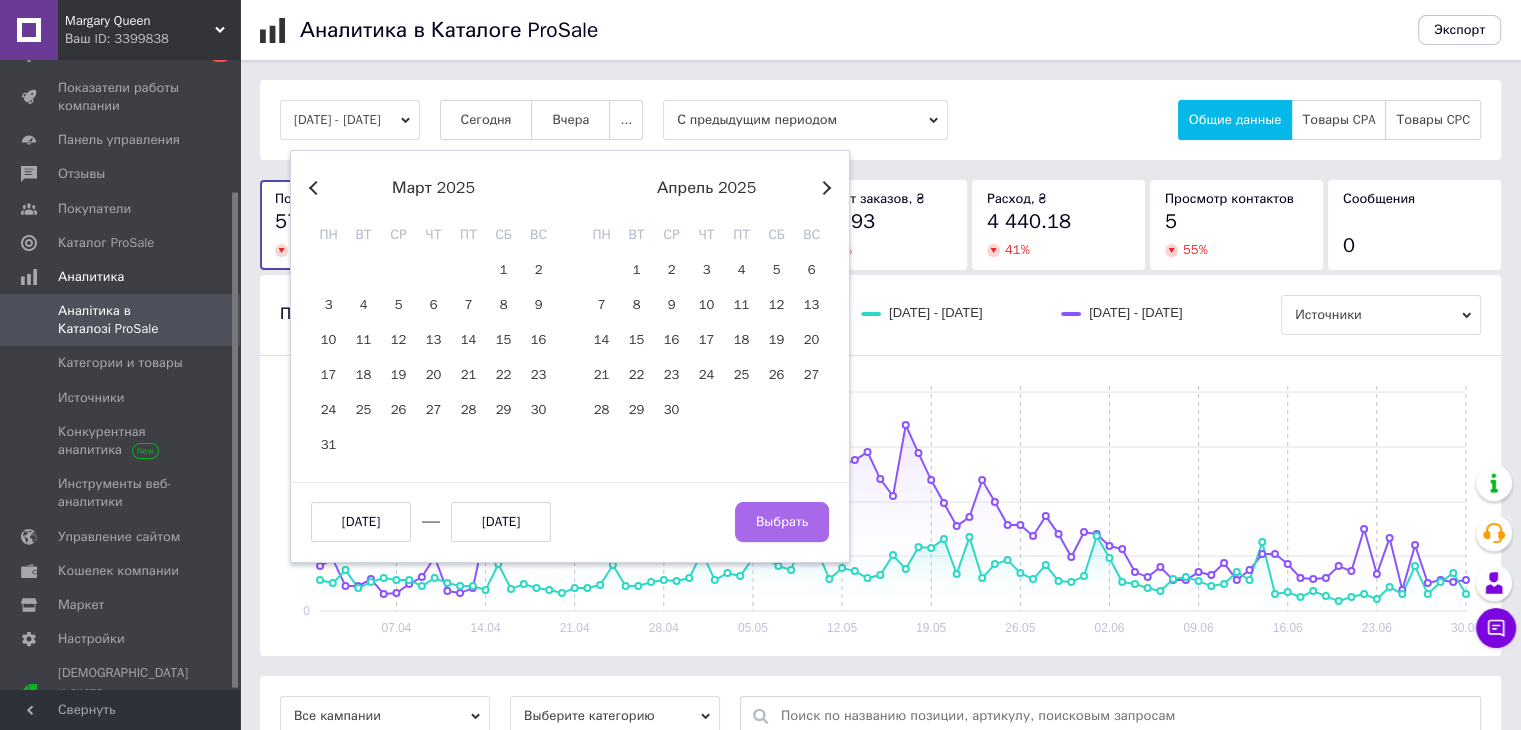 type on "[DATE]" 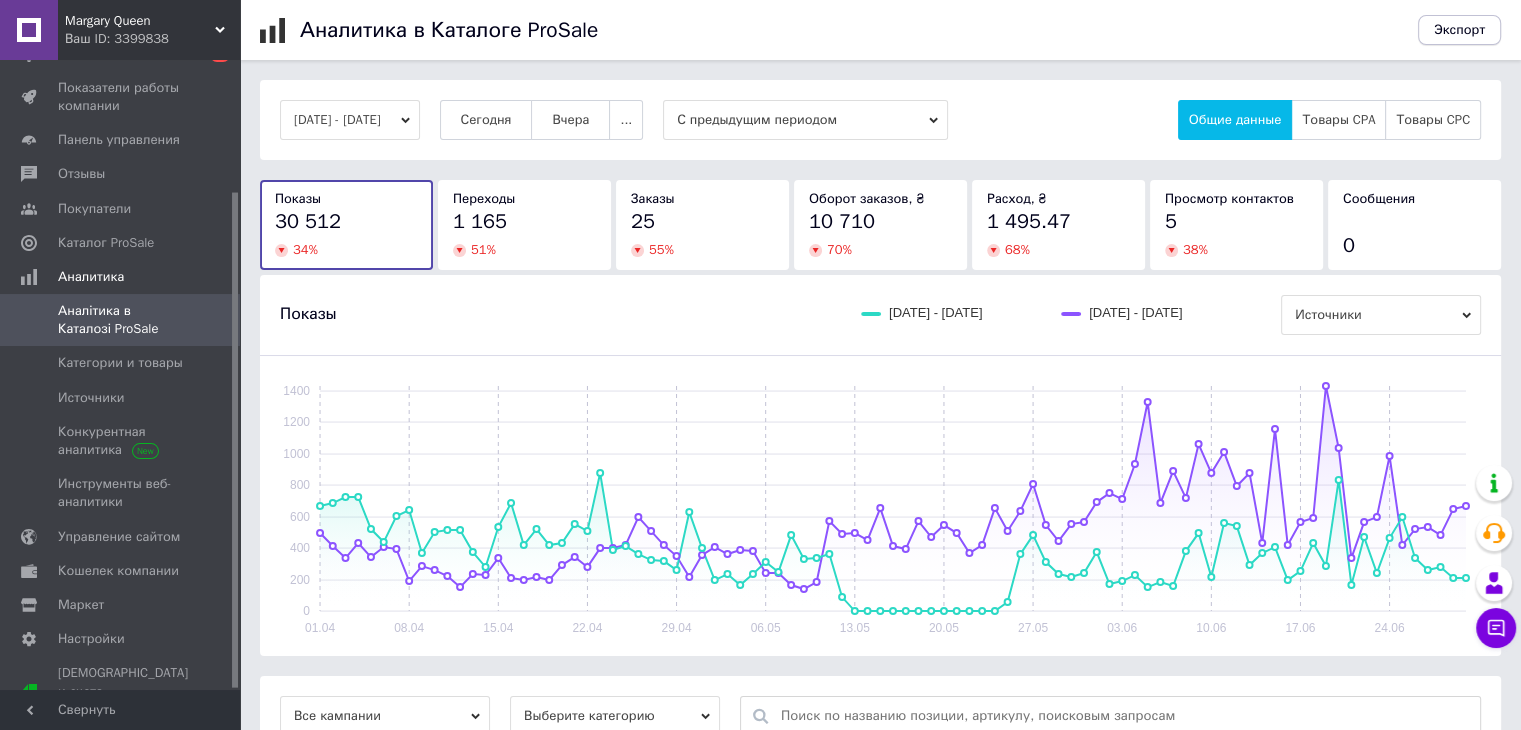 click on "Экспорт" at bounding box center [1459, 30] 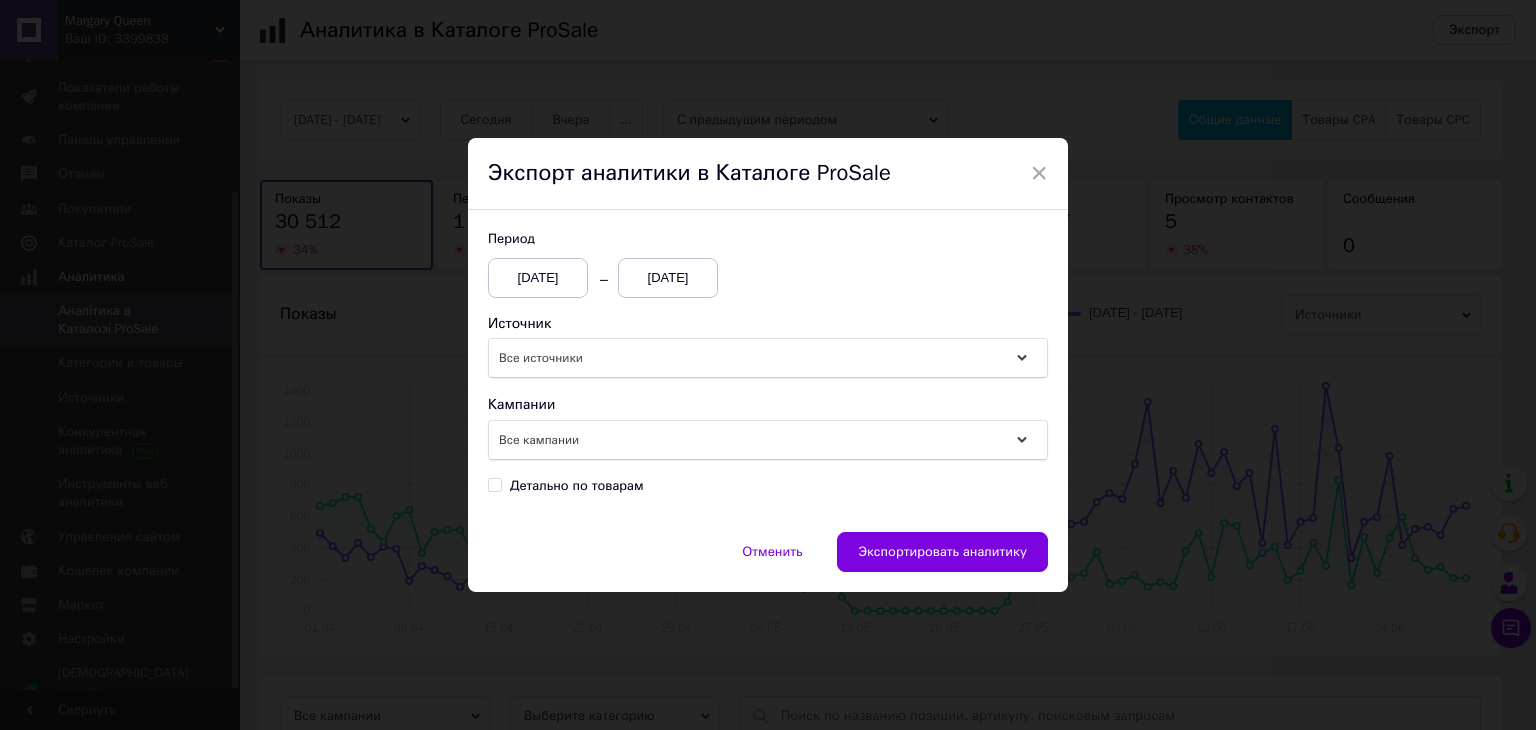 click on "Детально по товарам" at bounding box center (494, 484) 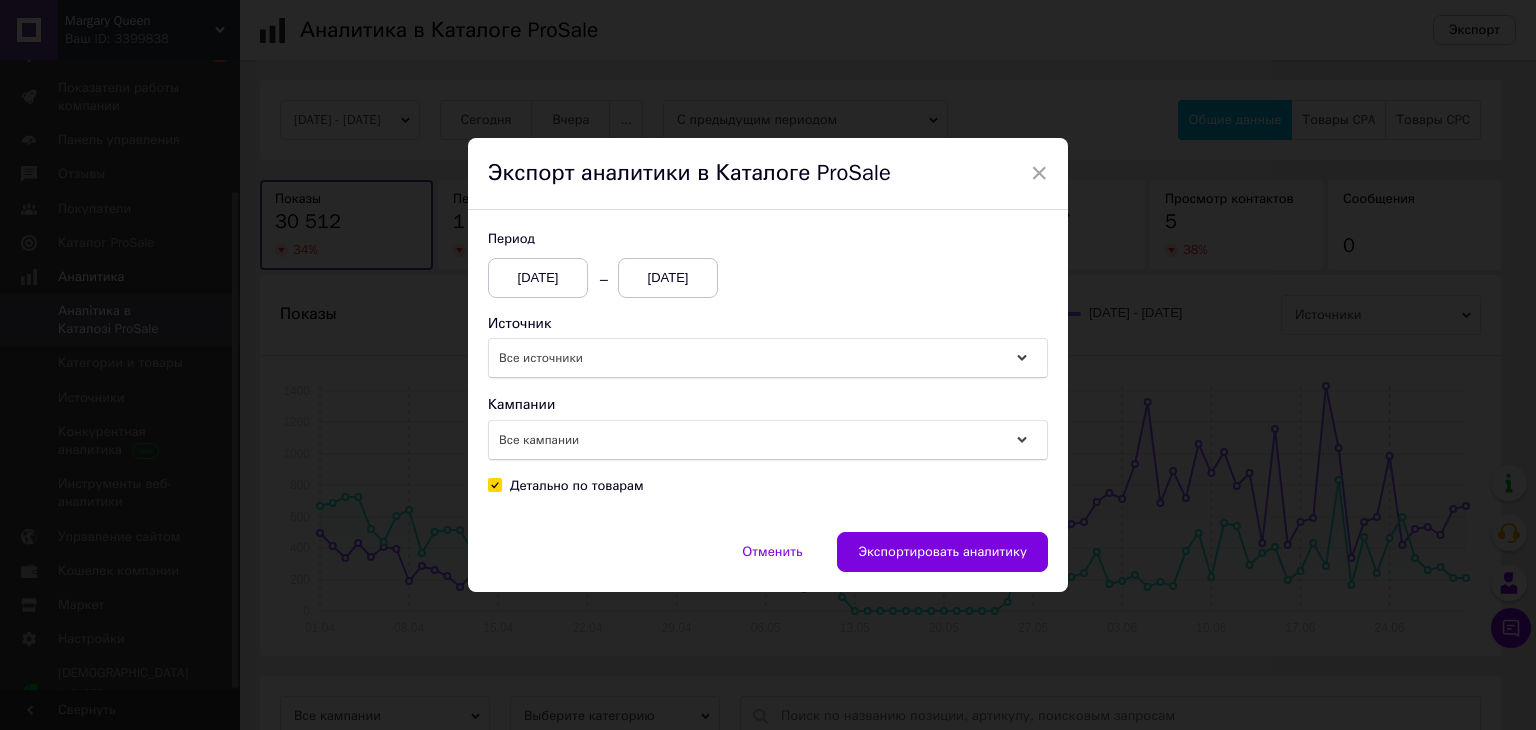checkbox on "true" 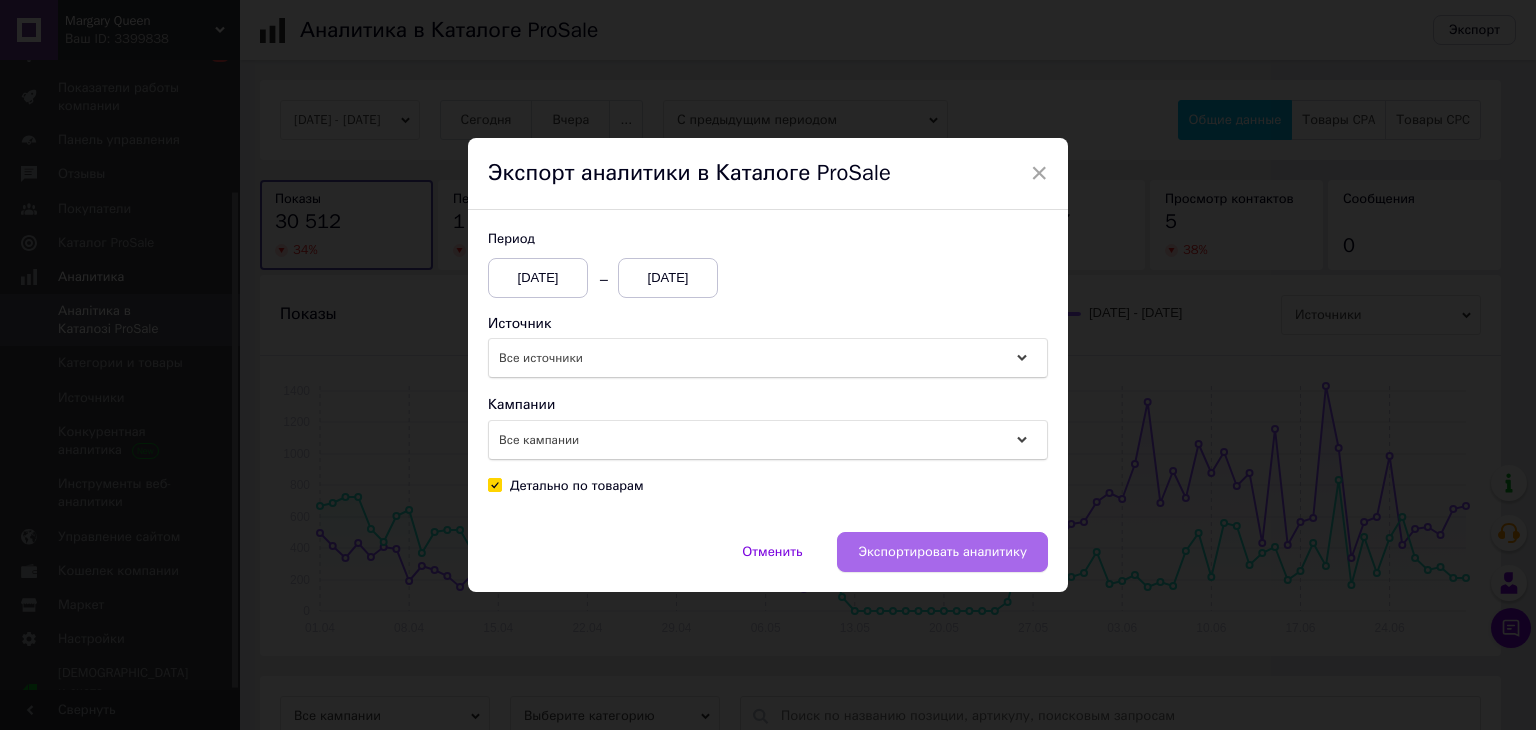 click on "Экспортировать аналитику" at bounding box center [942, 552] 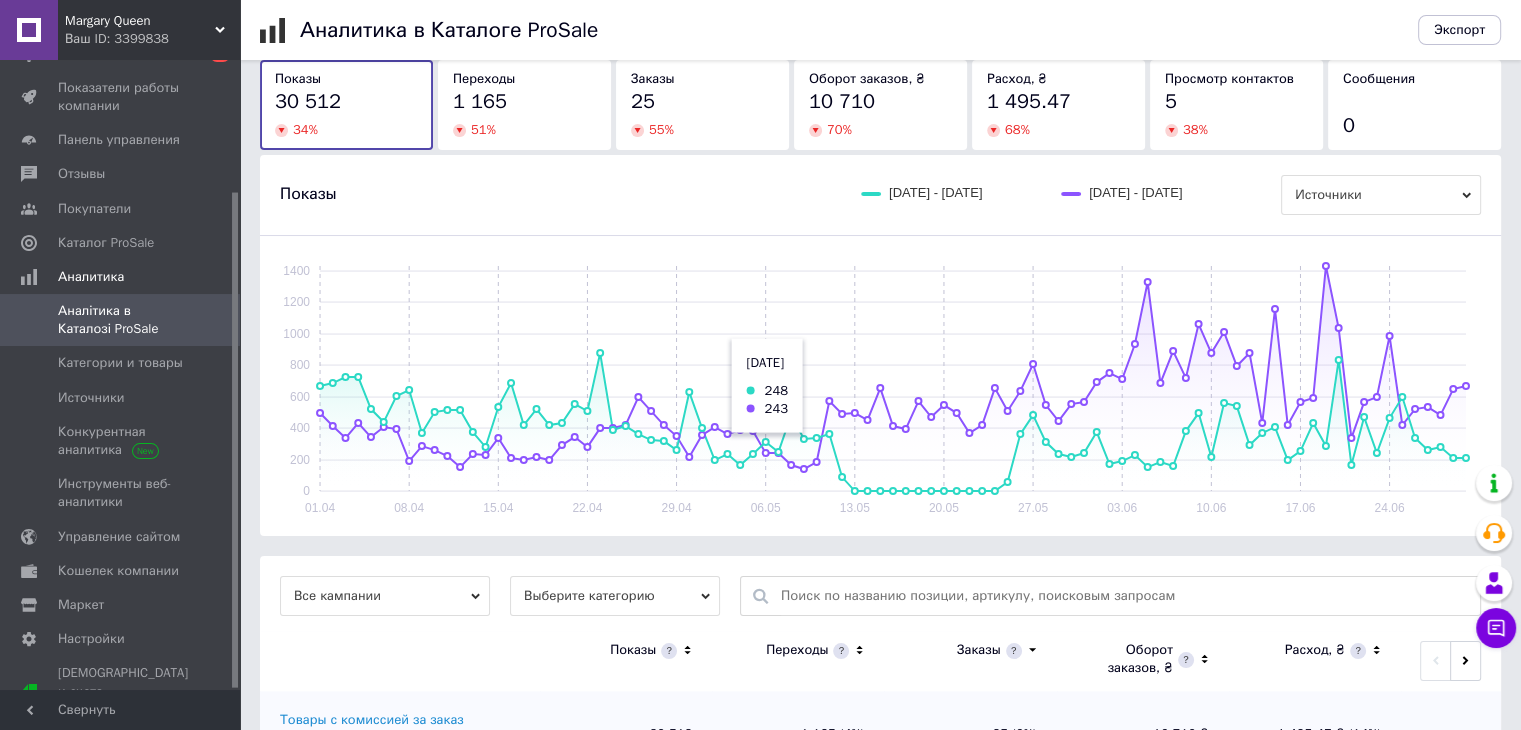 scroll, scrollTop: 207, scrollLeft: 0, axis: vertical 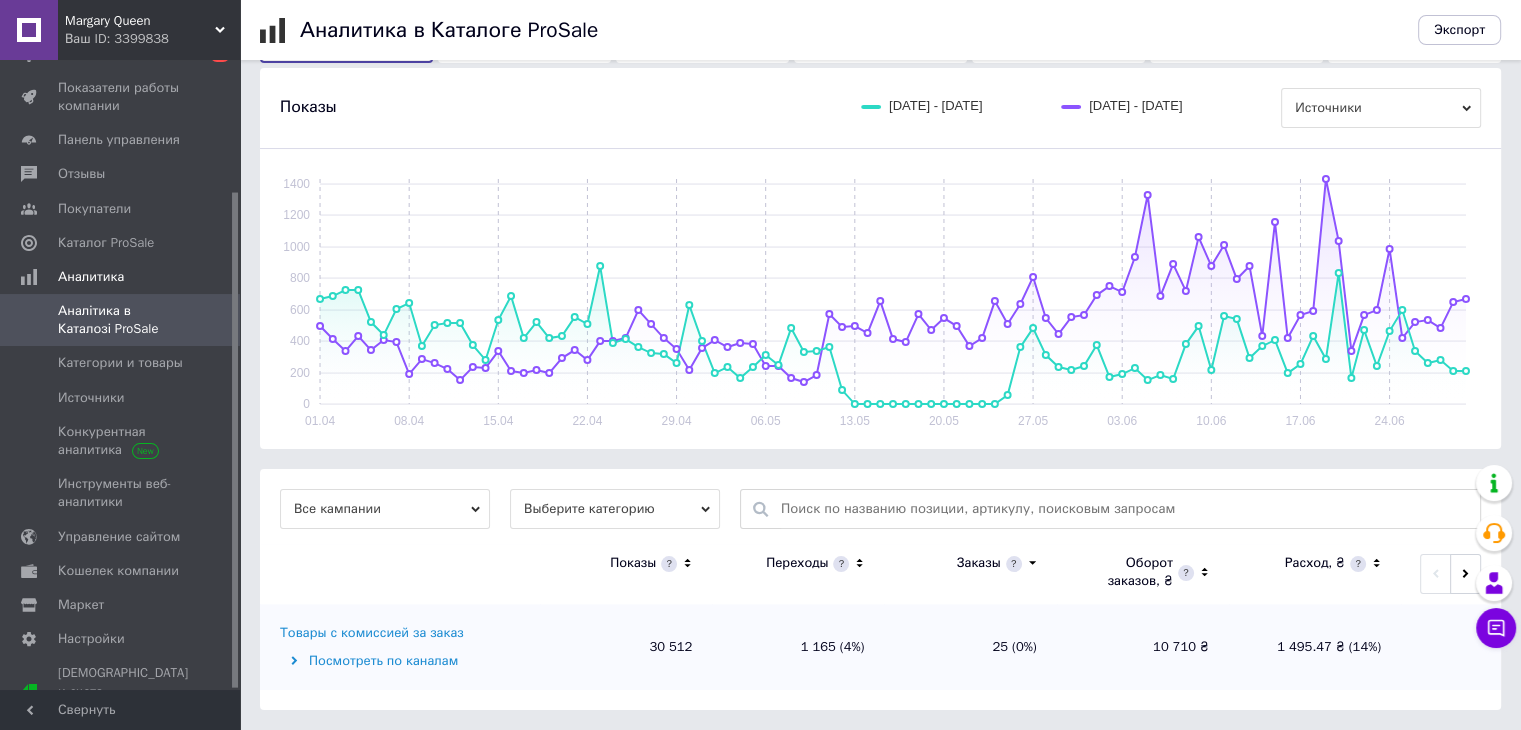 click on "Посмотреть по каналам" at bounding box center (407, 661) 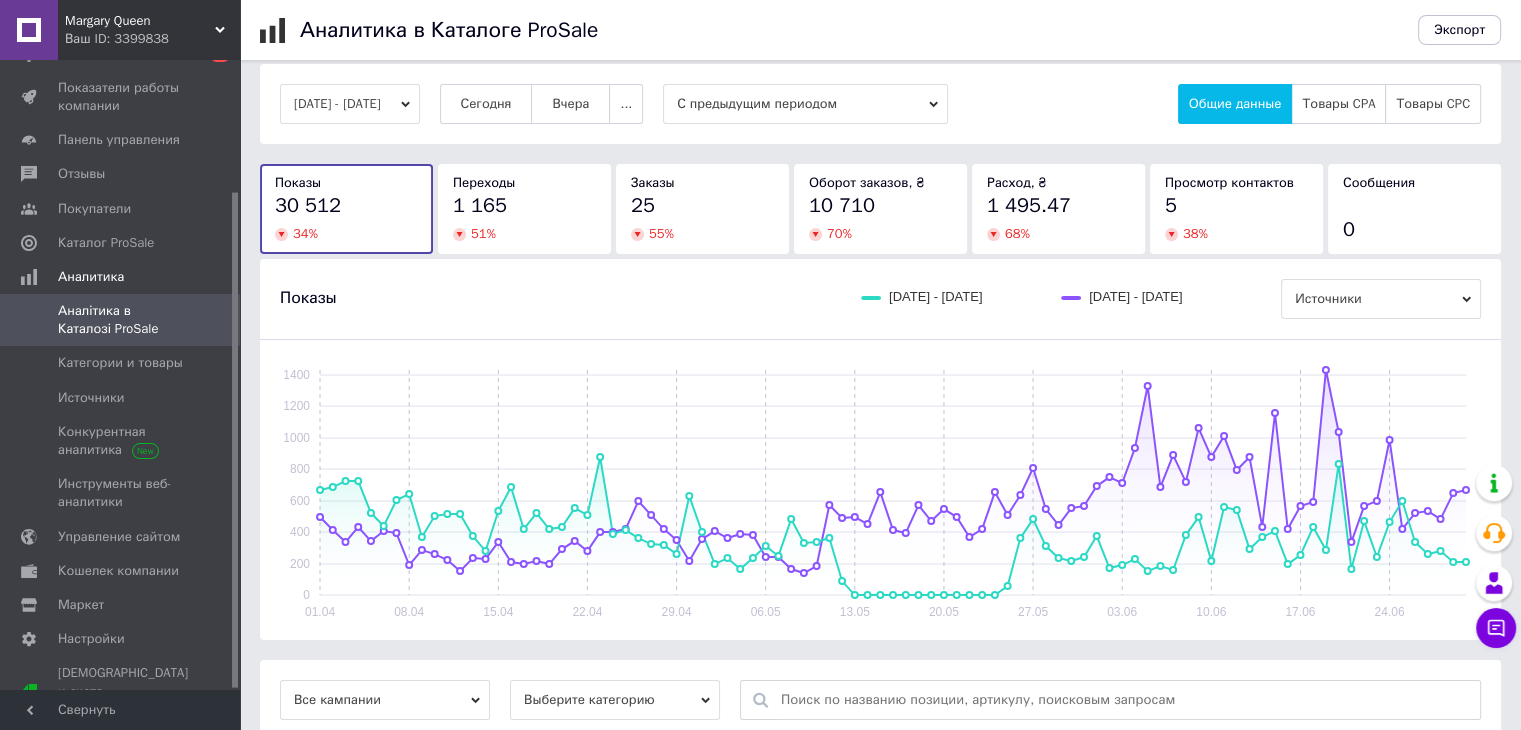scroll, scrollTop: 0, scrollLeft: 0, axis: both 